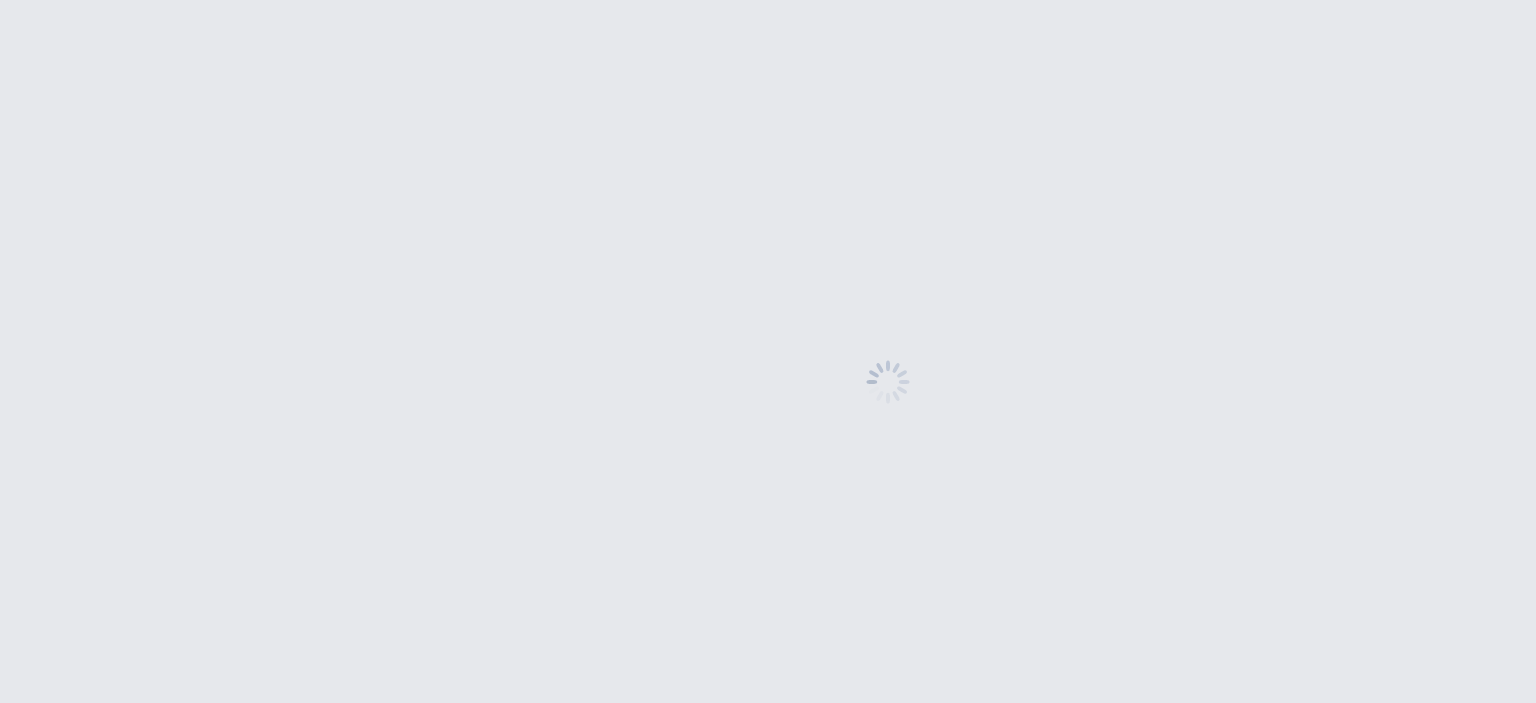 scroll, scrollTop: 0, scrollLeft: 0, axis: both 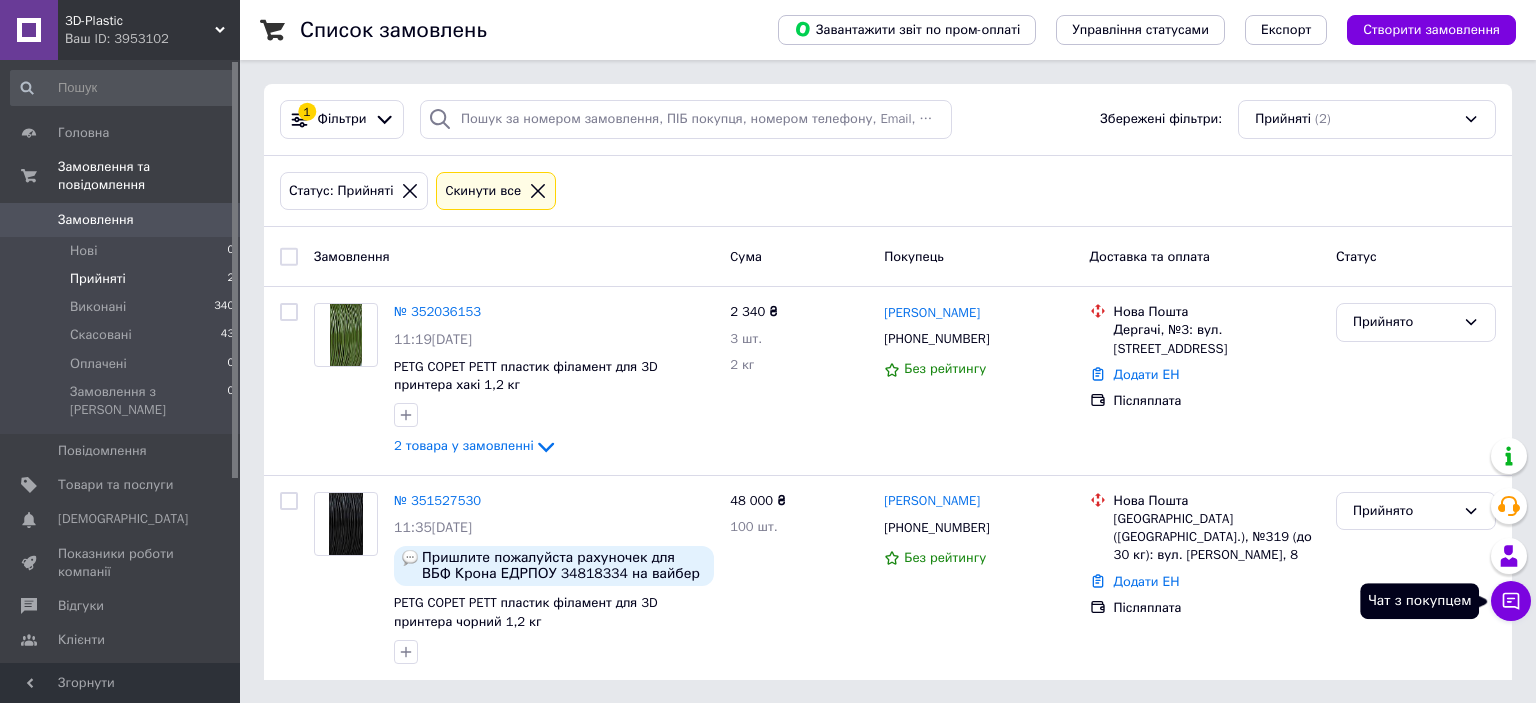 click 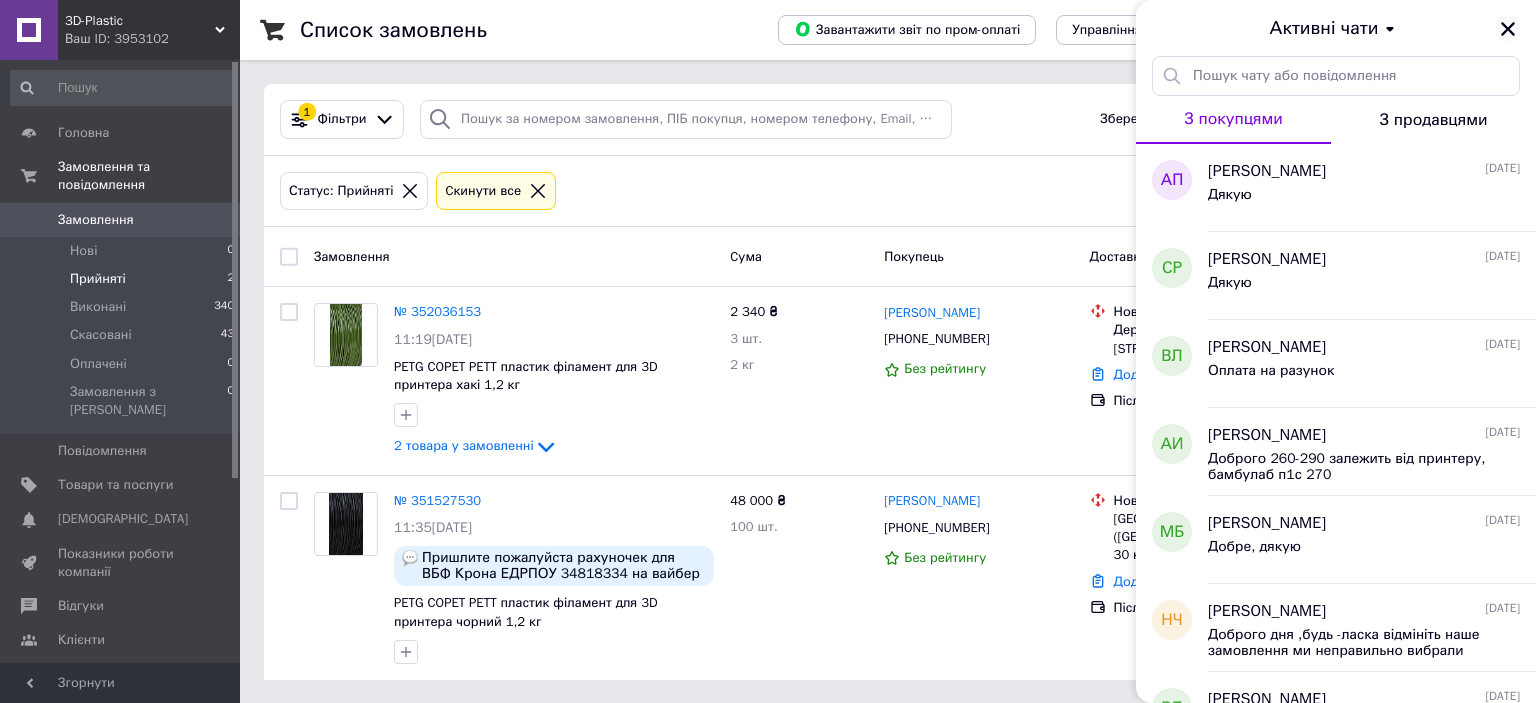 click 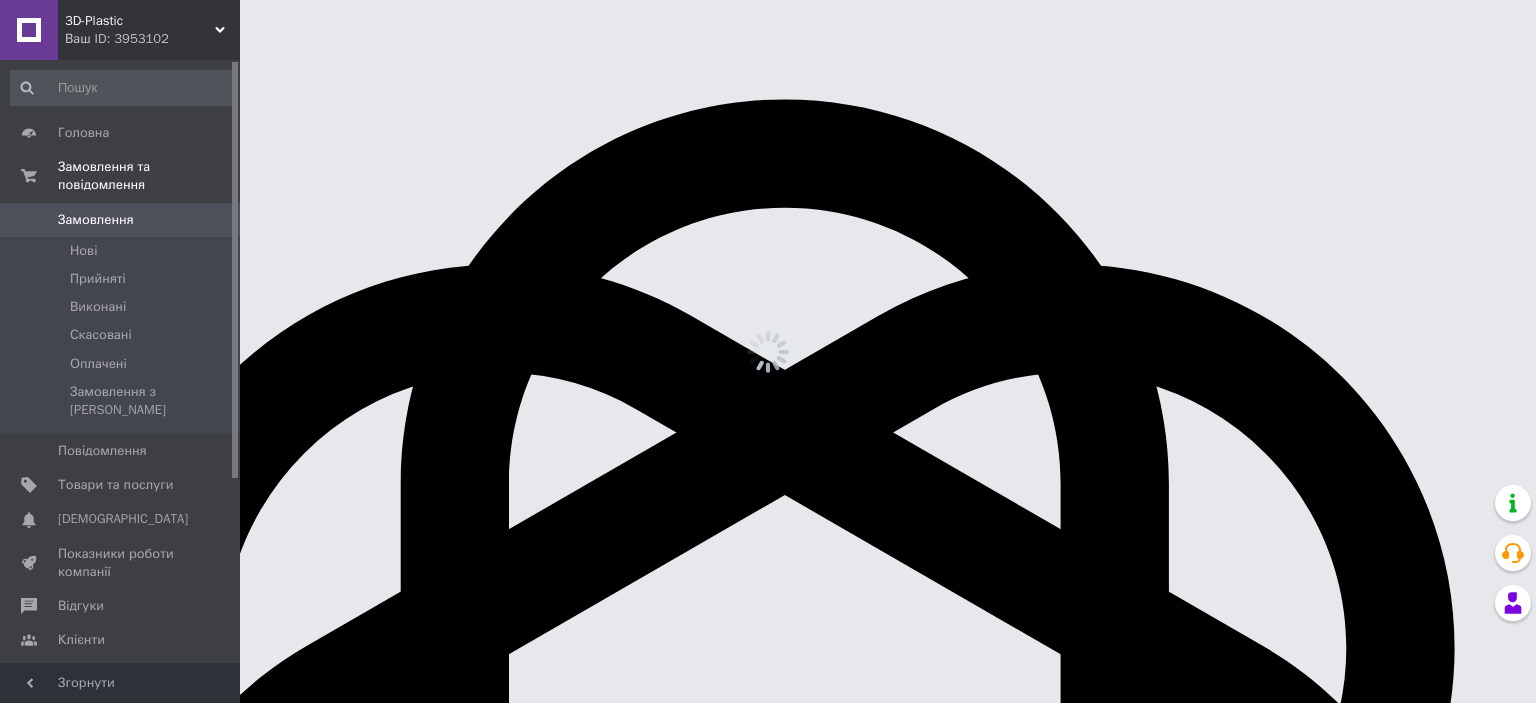 scroll, scrollTop: 0, scrollLeft: 0, axis: both 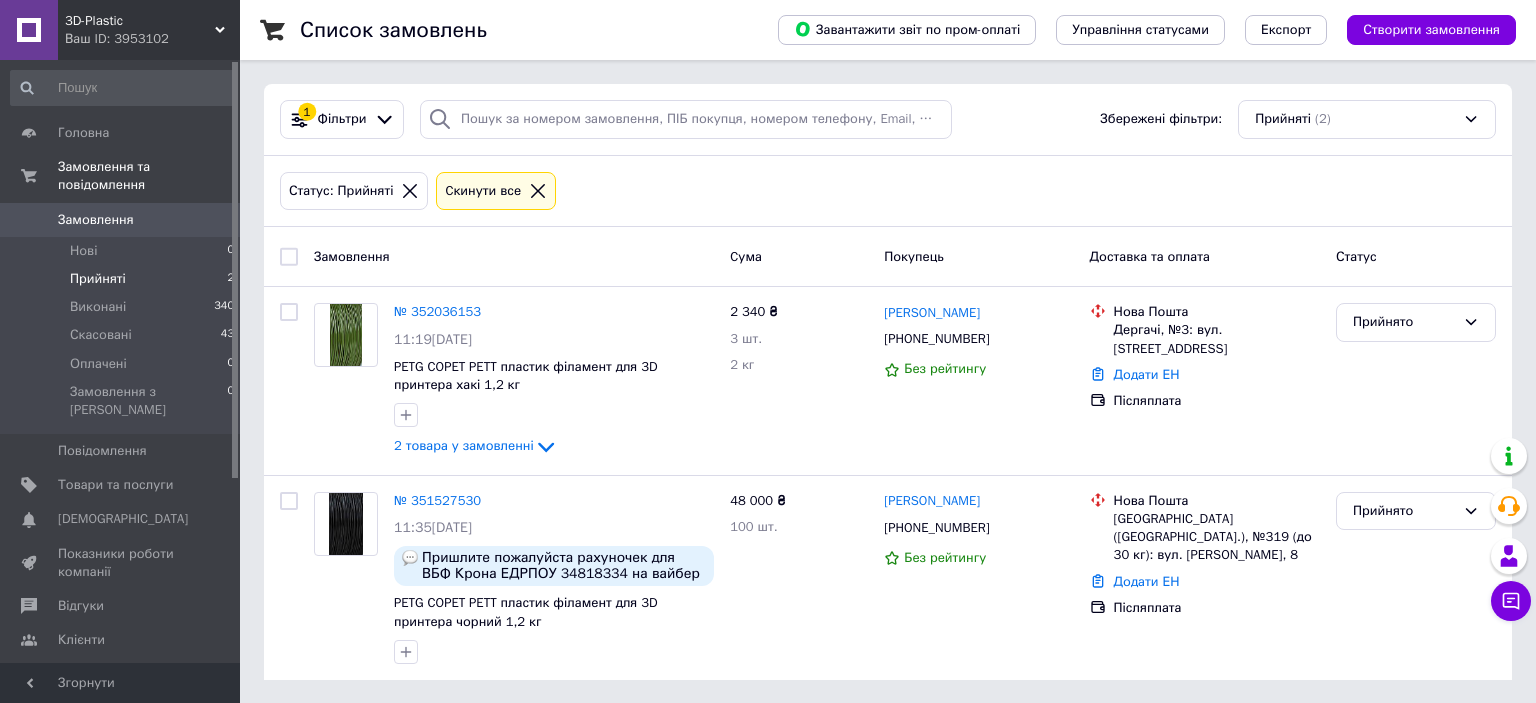 click on "Прийняті 2" at bounding box center (123, 279) 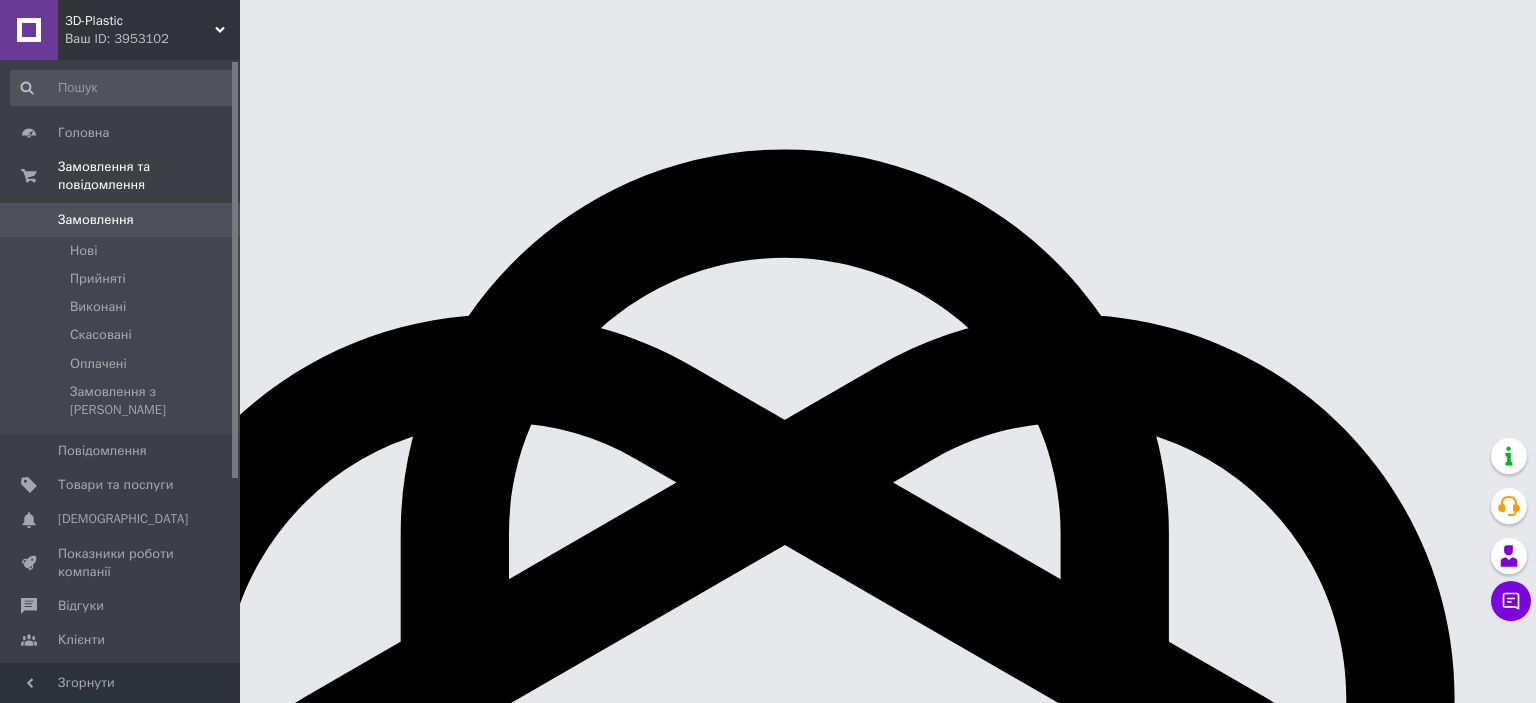 scroll, scrollTop: 0, scrollLeft: 0, axis: both 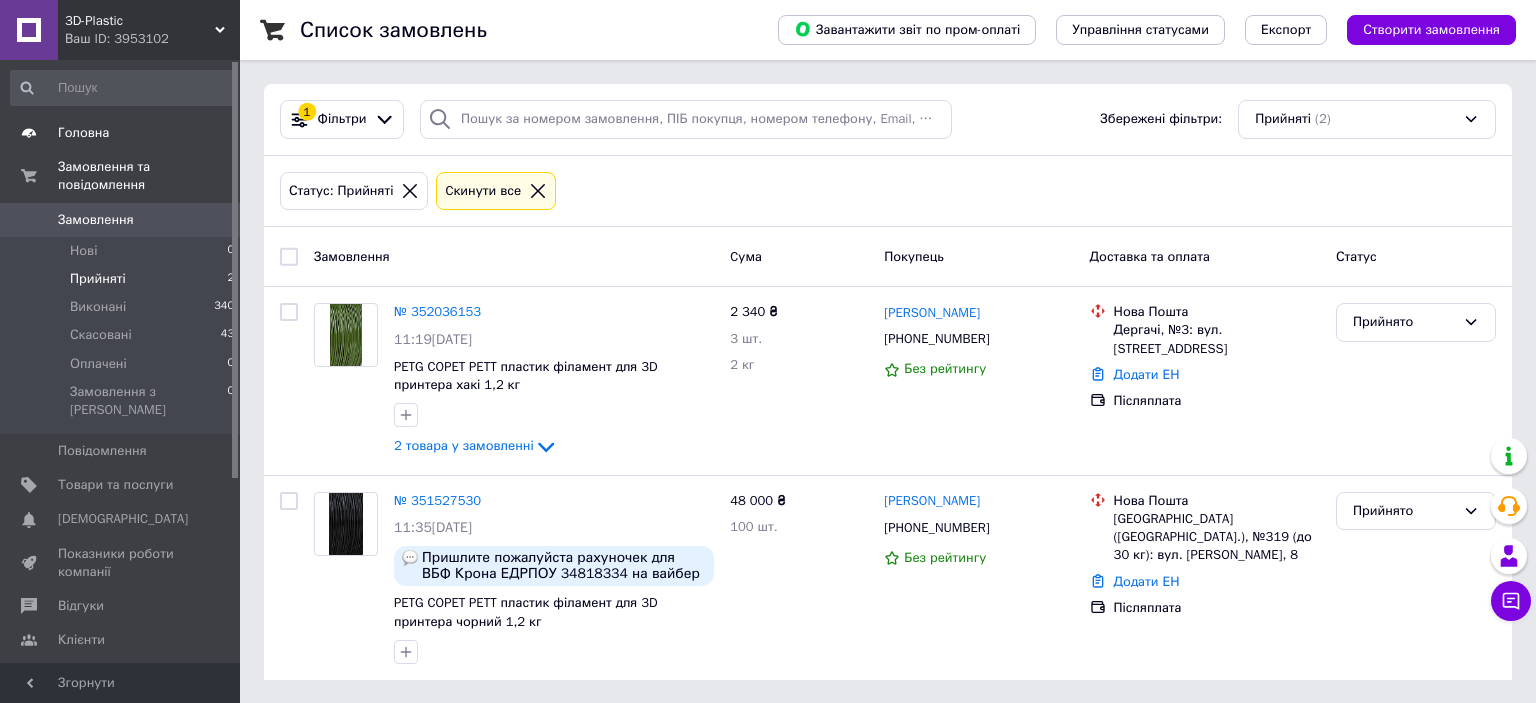 click on "Головна" at bounding box center [121, 133] 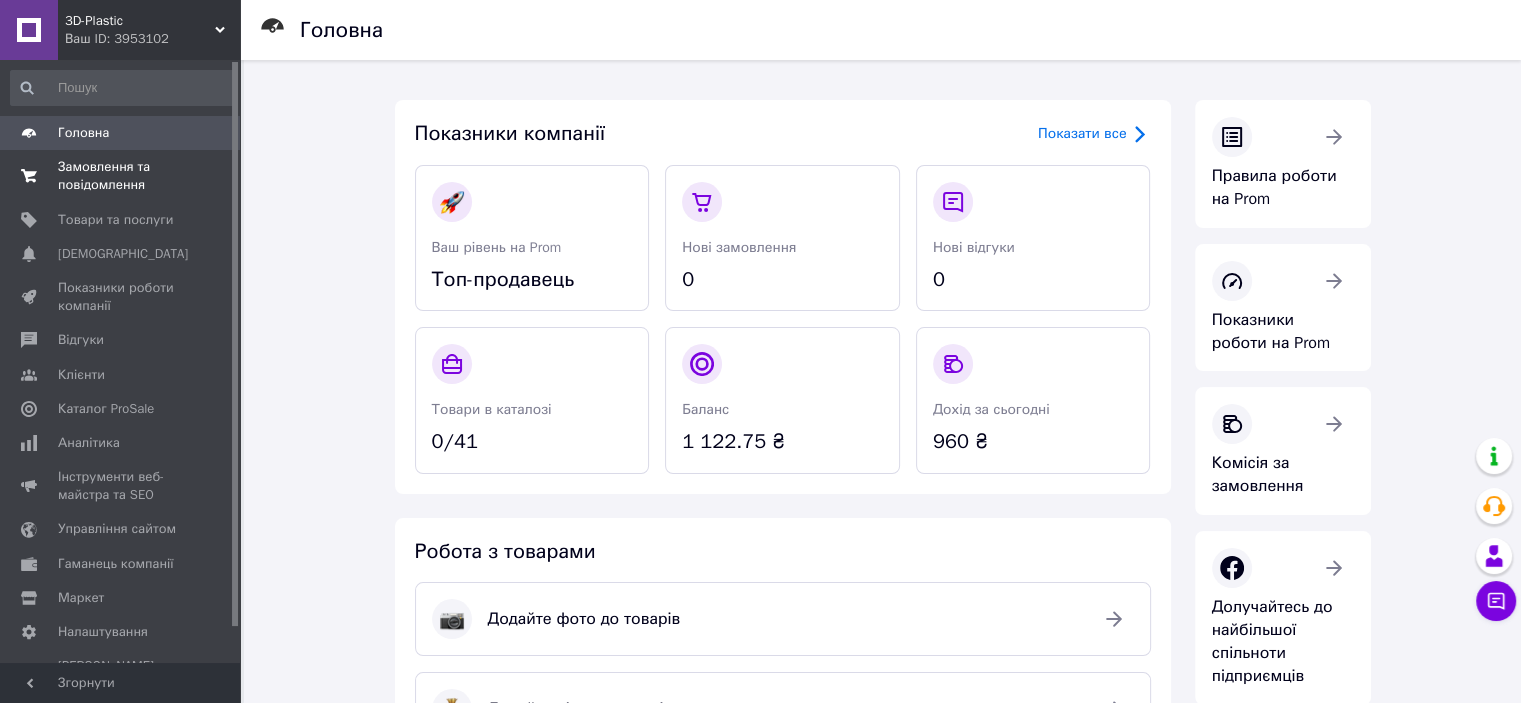 click on "Замовлення та повідомлення 0 0" at bounding box center [123, 176] 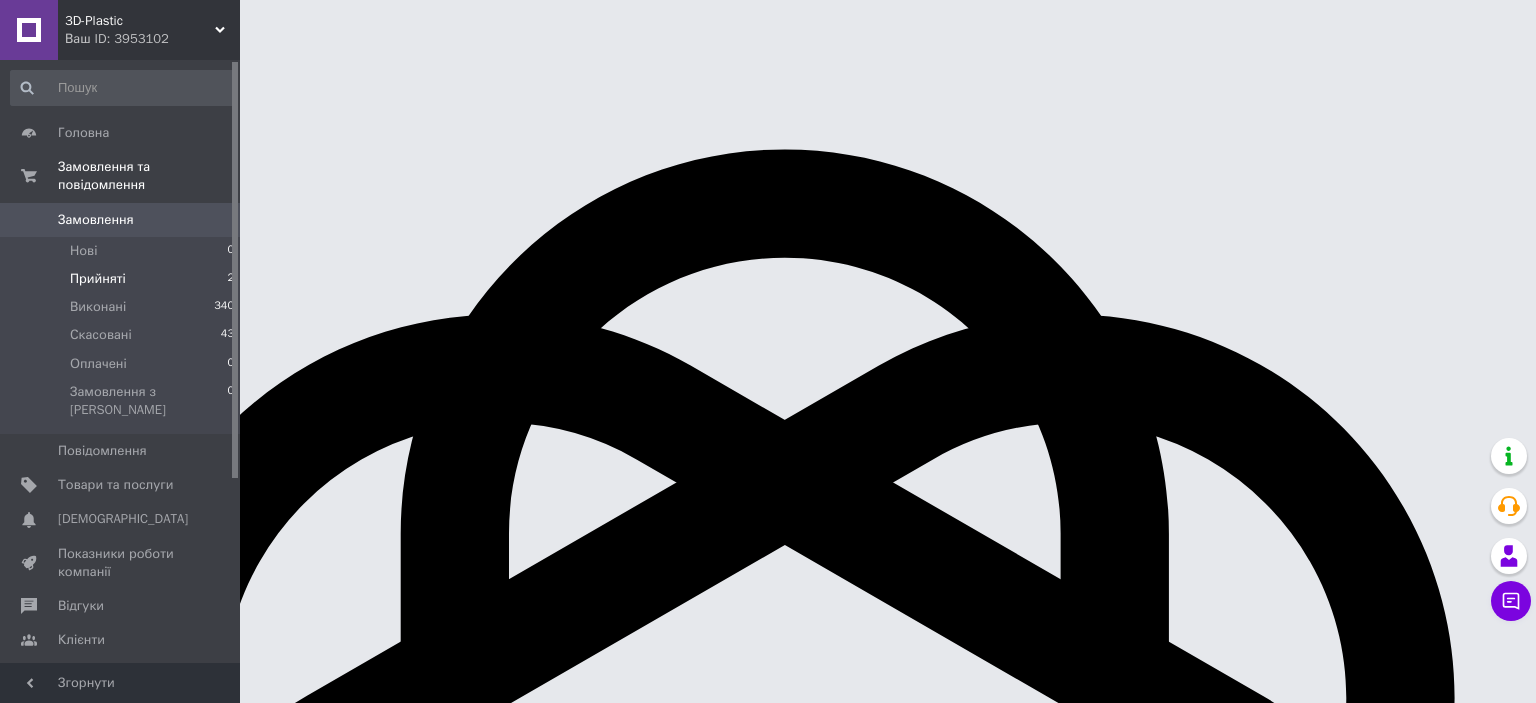 click on "Прийняті 2" at bounding box center (123, 279) 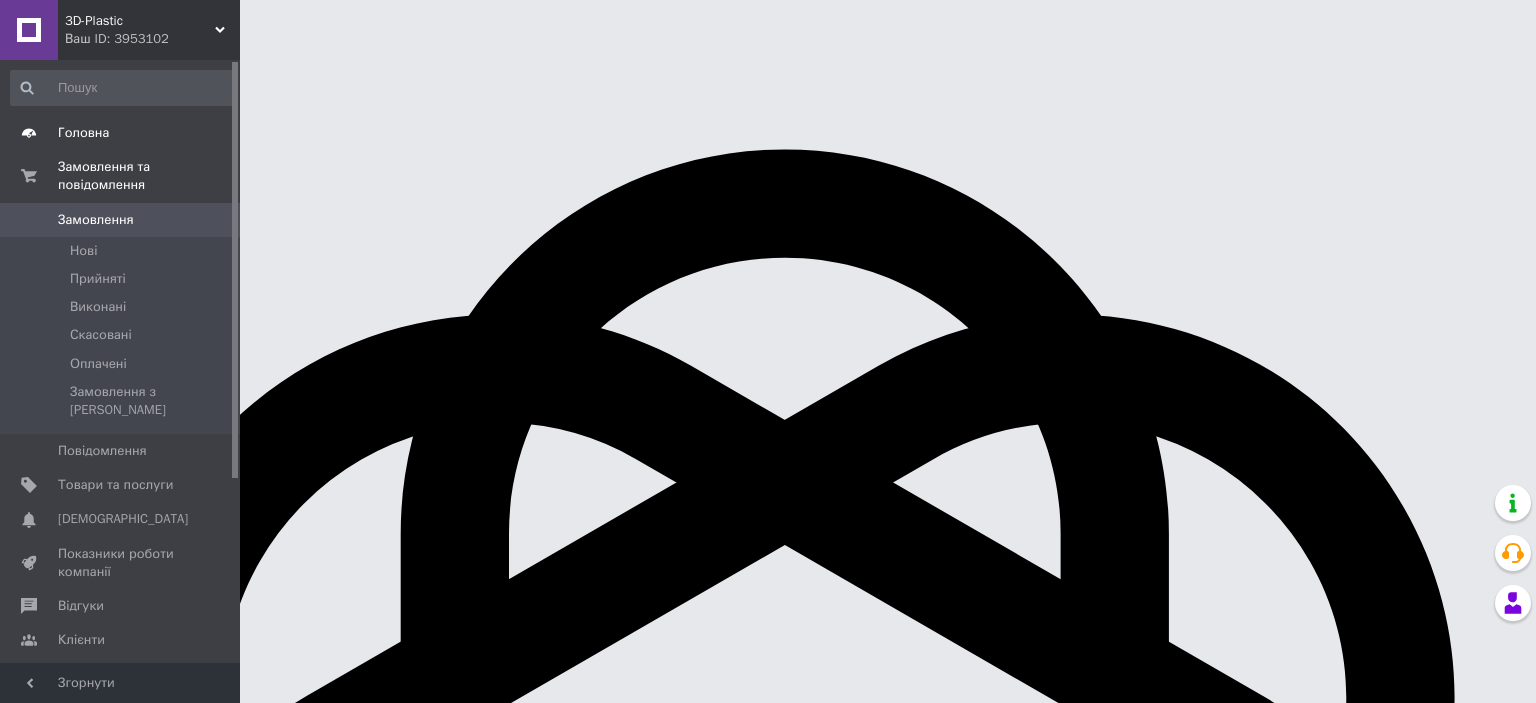 scroll, scrollTop: 0, scrollLeft: 0, axis: both 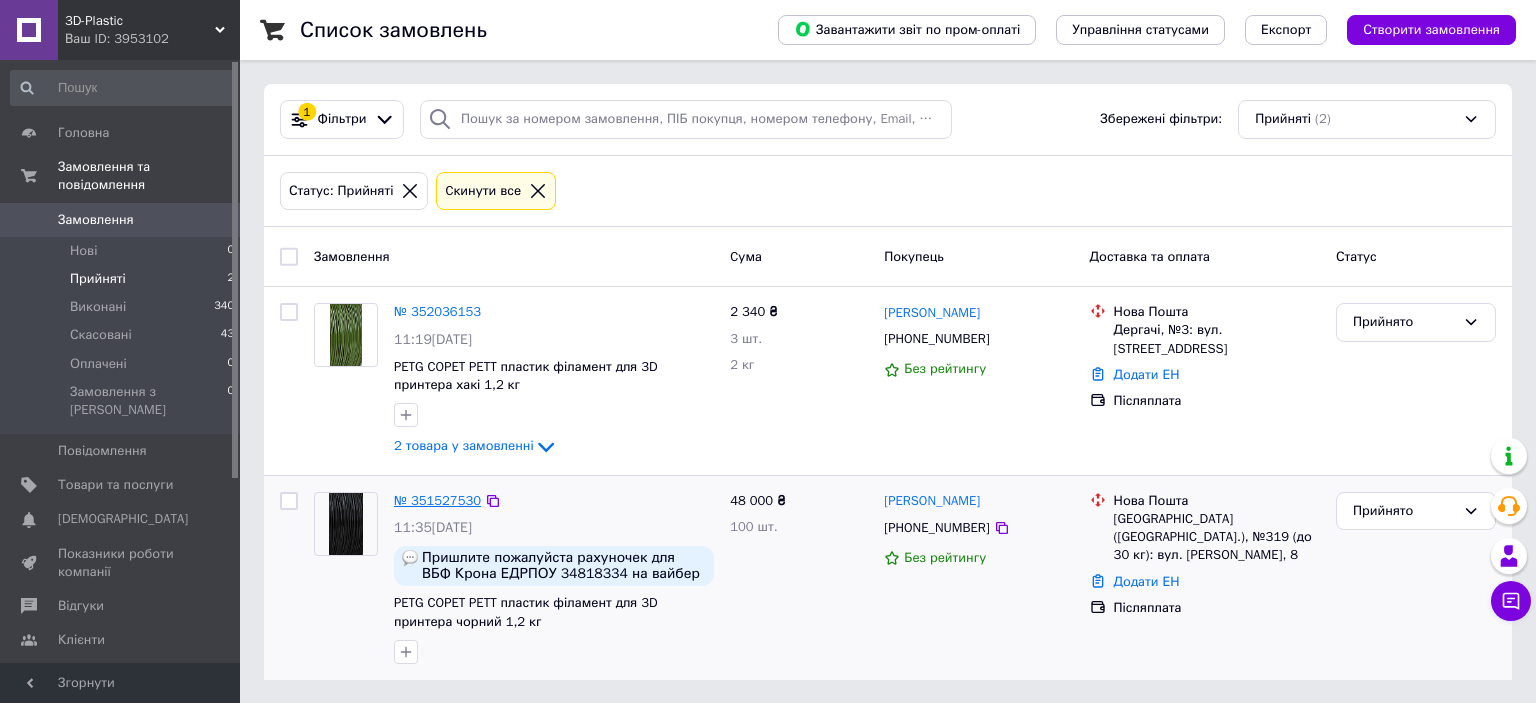 click on "№ 351527530" at bounding box center (437, 500) 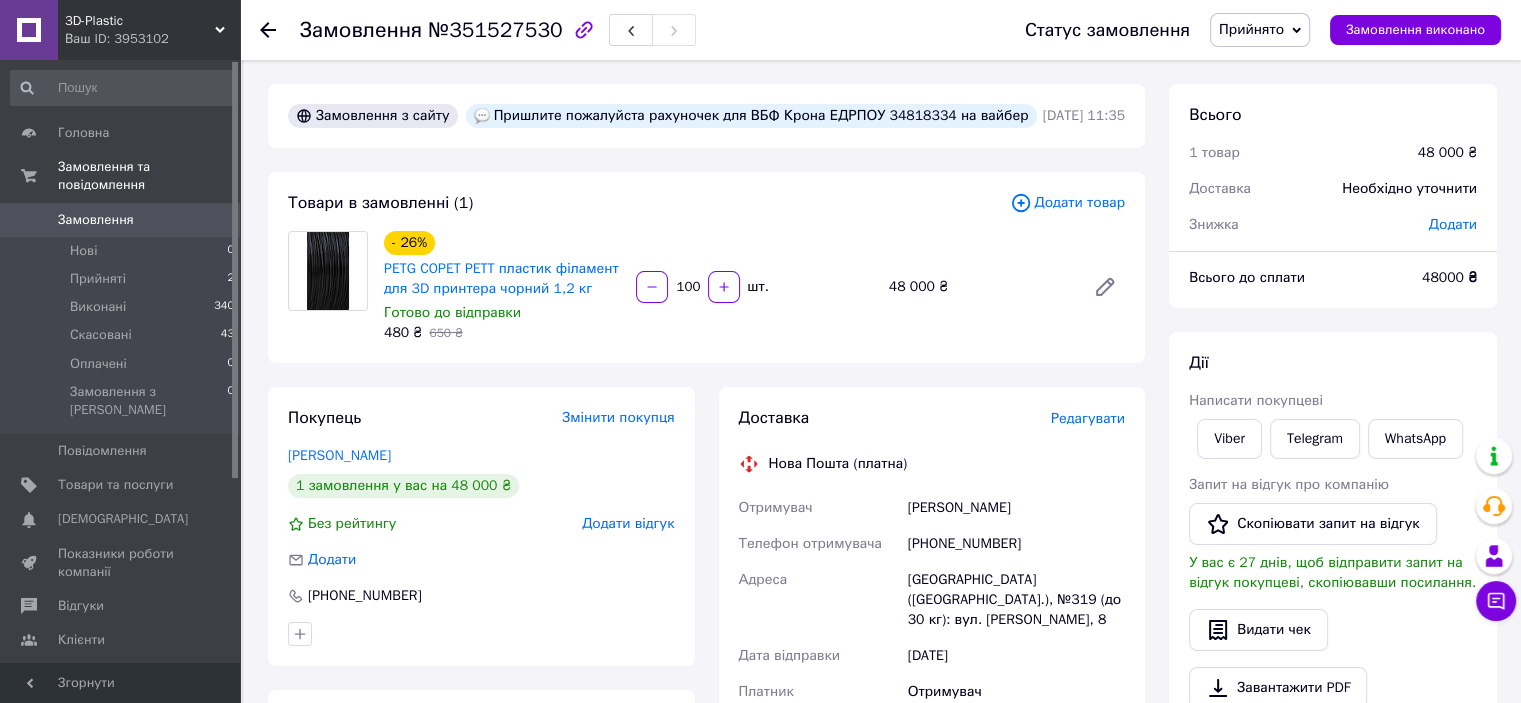 click on "Замовлення з сайту Пришлите пожалуйста рахуночек для ВБФ Крона ЕДРПОУ 34818334 на вайбер  07.07.2025 | 11:35 Товари в замовленні (1) Додати товар - 26% PETG COPET PETT пластик філамент для 3D принтера чорний 1,2 кг Готово до відправки 480 ₴   650 ₴ 100   шт. 48 000 ₴ Покупець Змінити покупця Матяш Марина 1 замовлення у вас на 48 000 ₴ Без рейтингу   Додати відгук Додати +380953000008 Оплата Післяплата Доставка Редагувати Нова Пошта (платна) Отримувач Матяш Марина Телефон отримувача +380953000008 Адреса Київ (Київська обл.), №319 (до 30 кг): вул. Єлизавети Чавдар, 8 Дата відправки 10.07.2025 Платник Отримувач або" at bounding box center [706, 698] 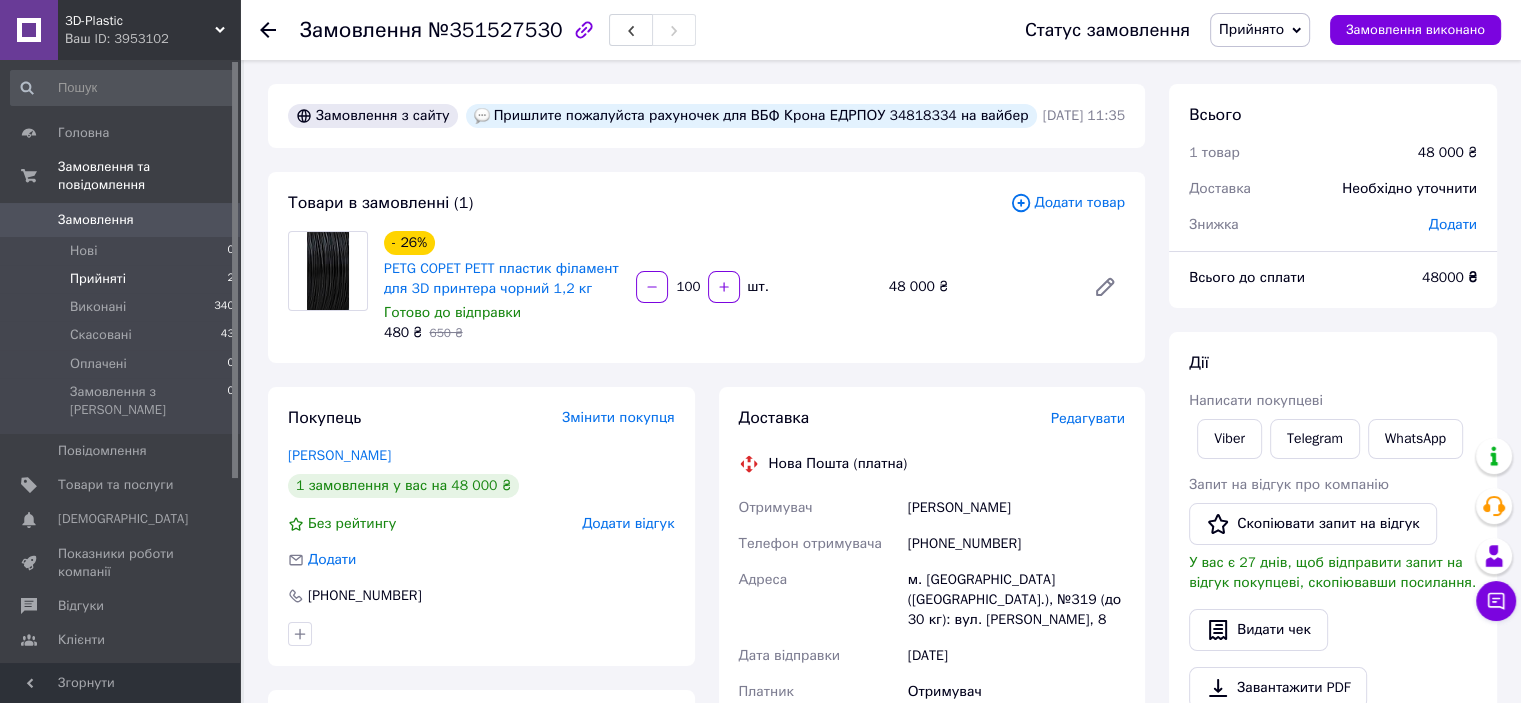 click on "Прийняті 2" at bounding box center [123, 279] 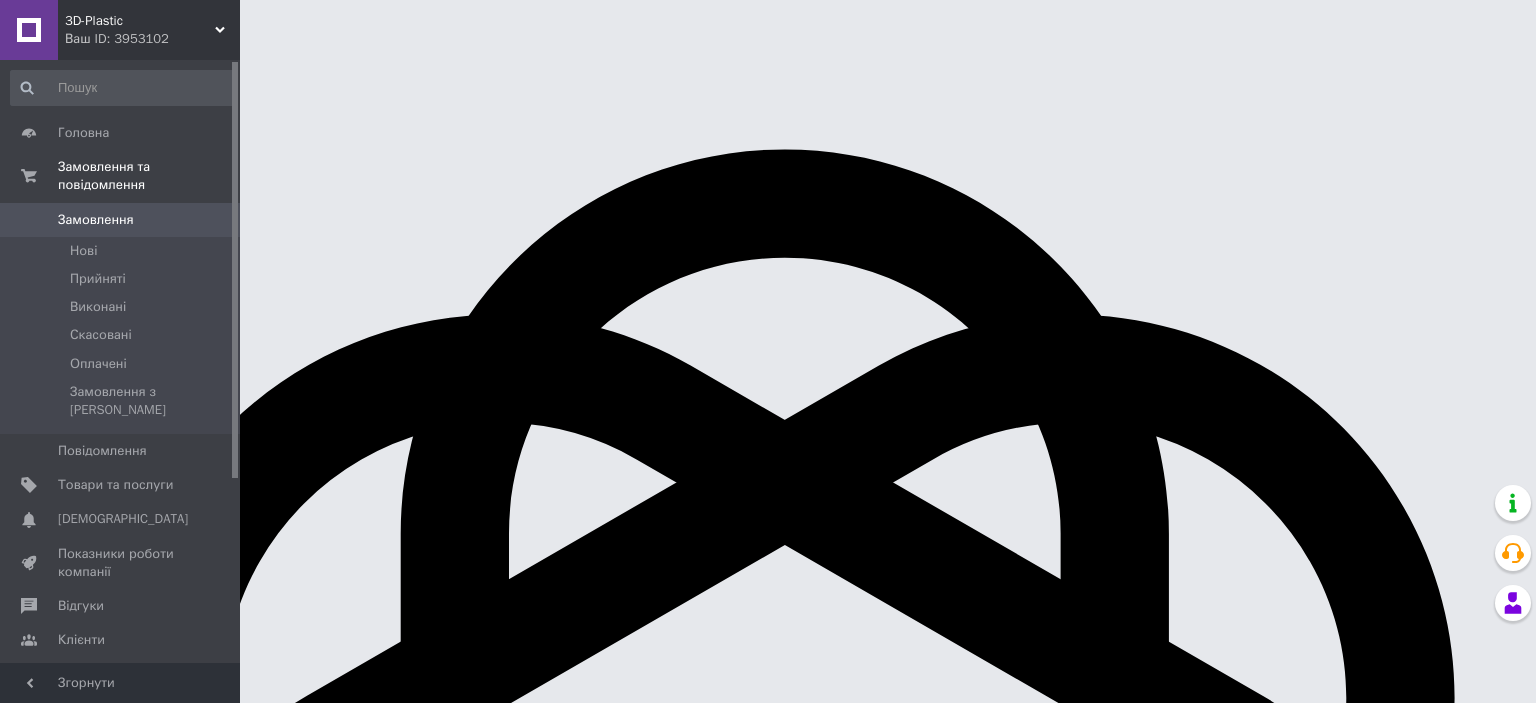 scroll, scrollTop: 0, scrollLeft: 0, axis: both 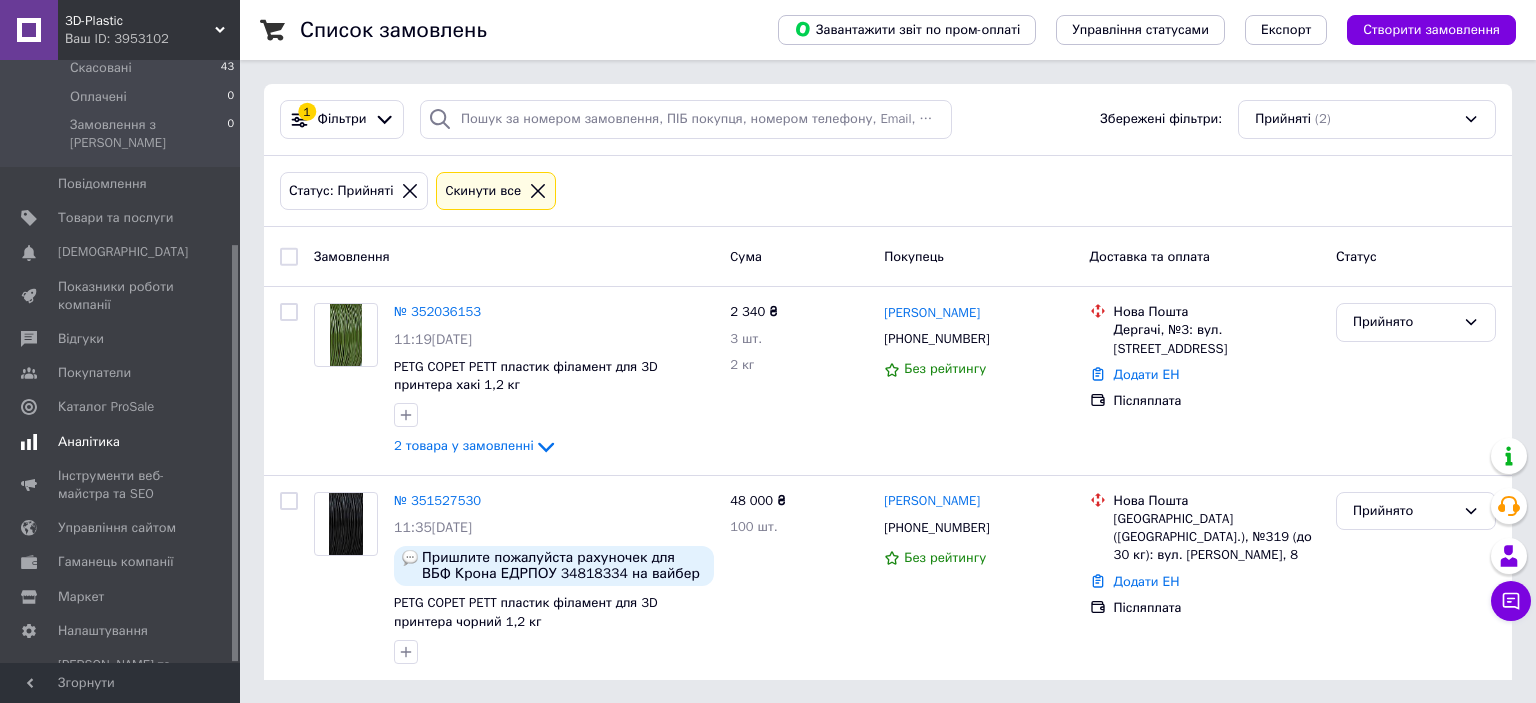 click on "Аналітика" at bounding box center (123, 442) 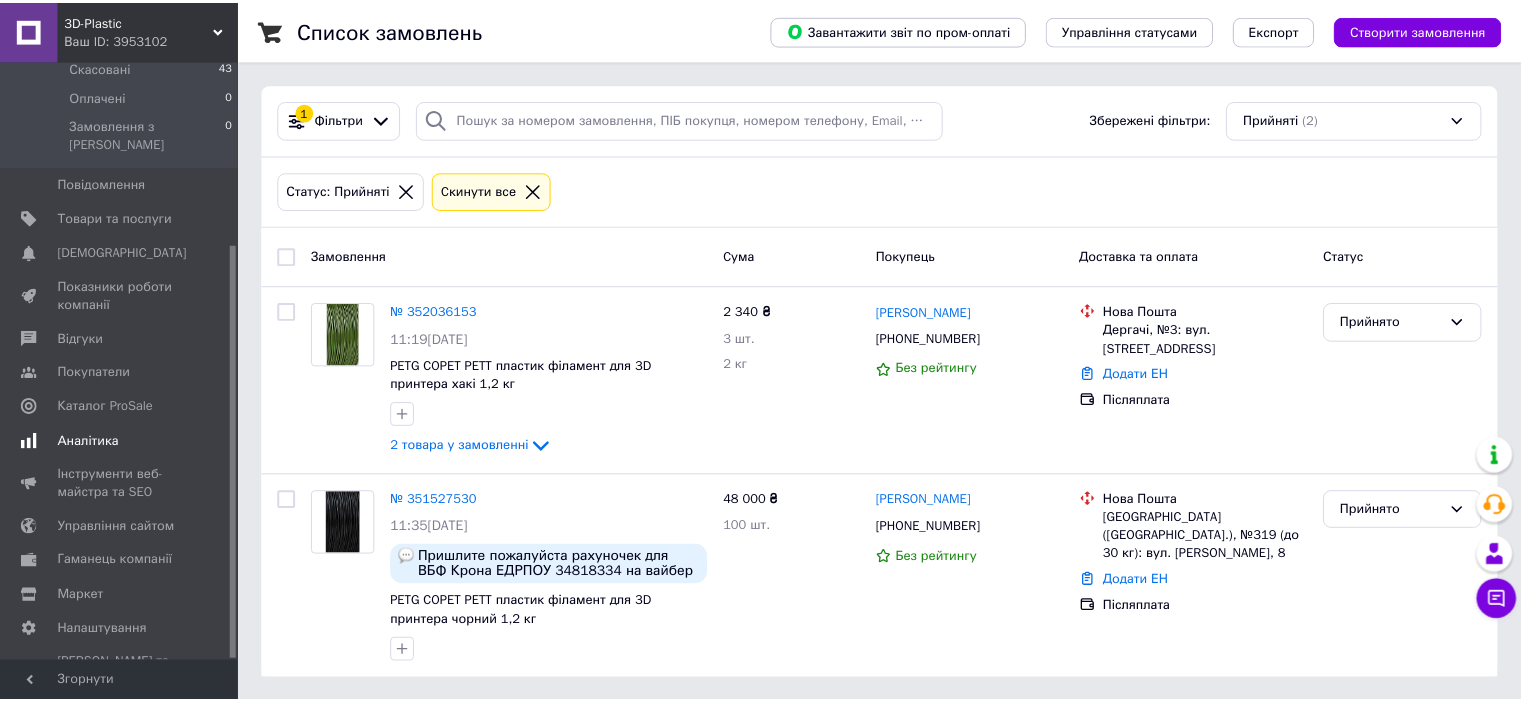scroll, scrollTop: 263, scrollLeft: 0, axis: vertical 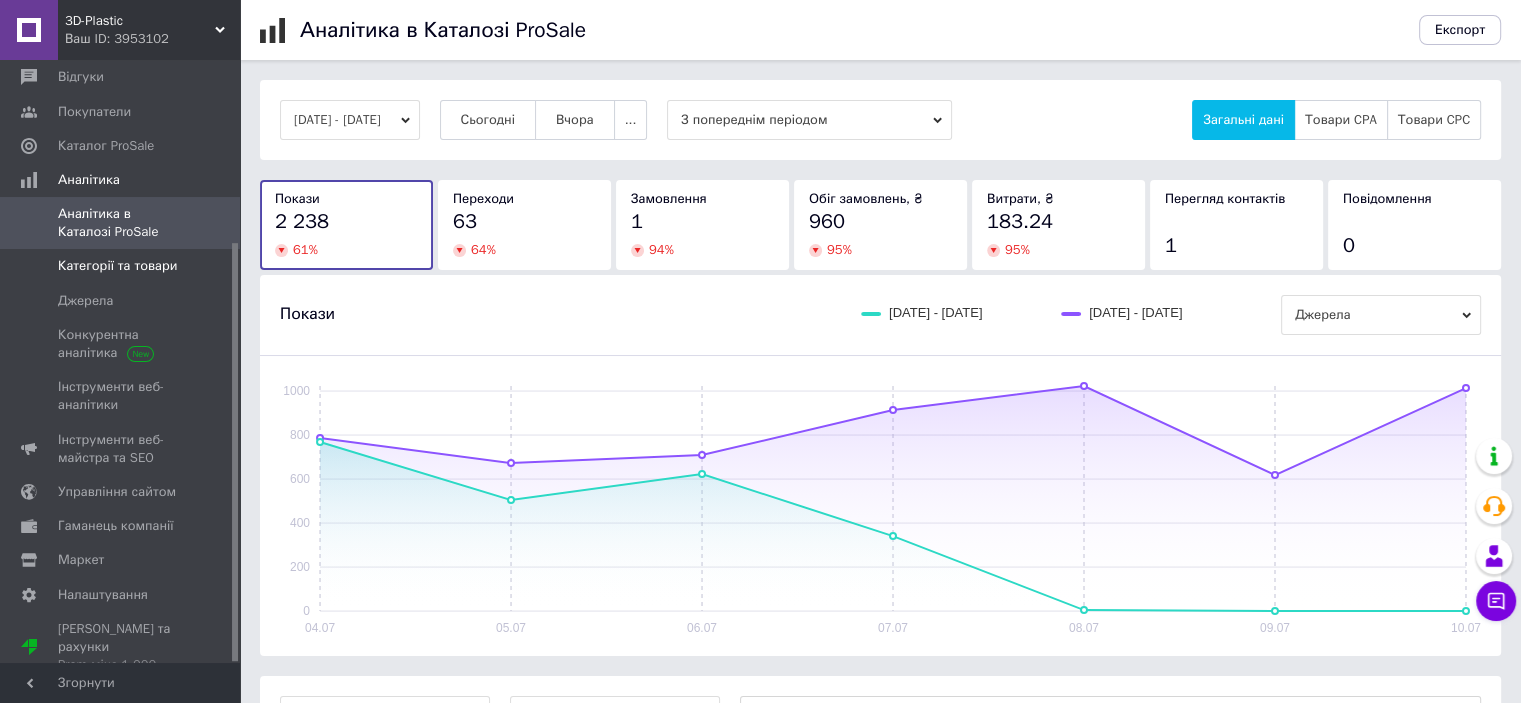 click on "Категорії та товари" at bounding box center (117, 266) 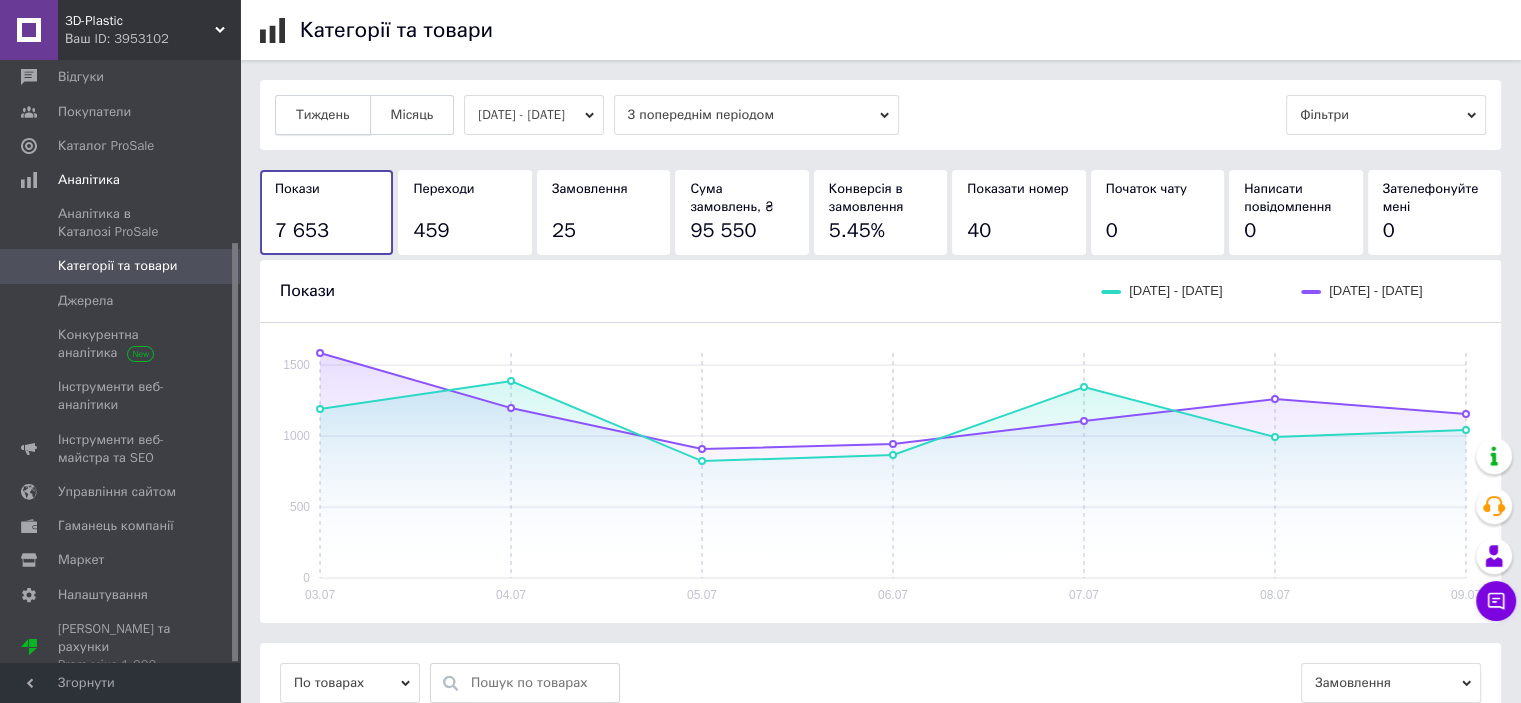 click on "Тиждень" at bounding box center (323, 115) 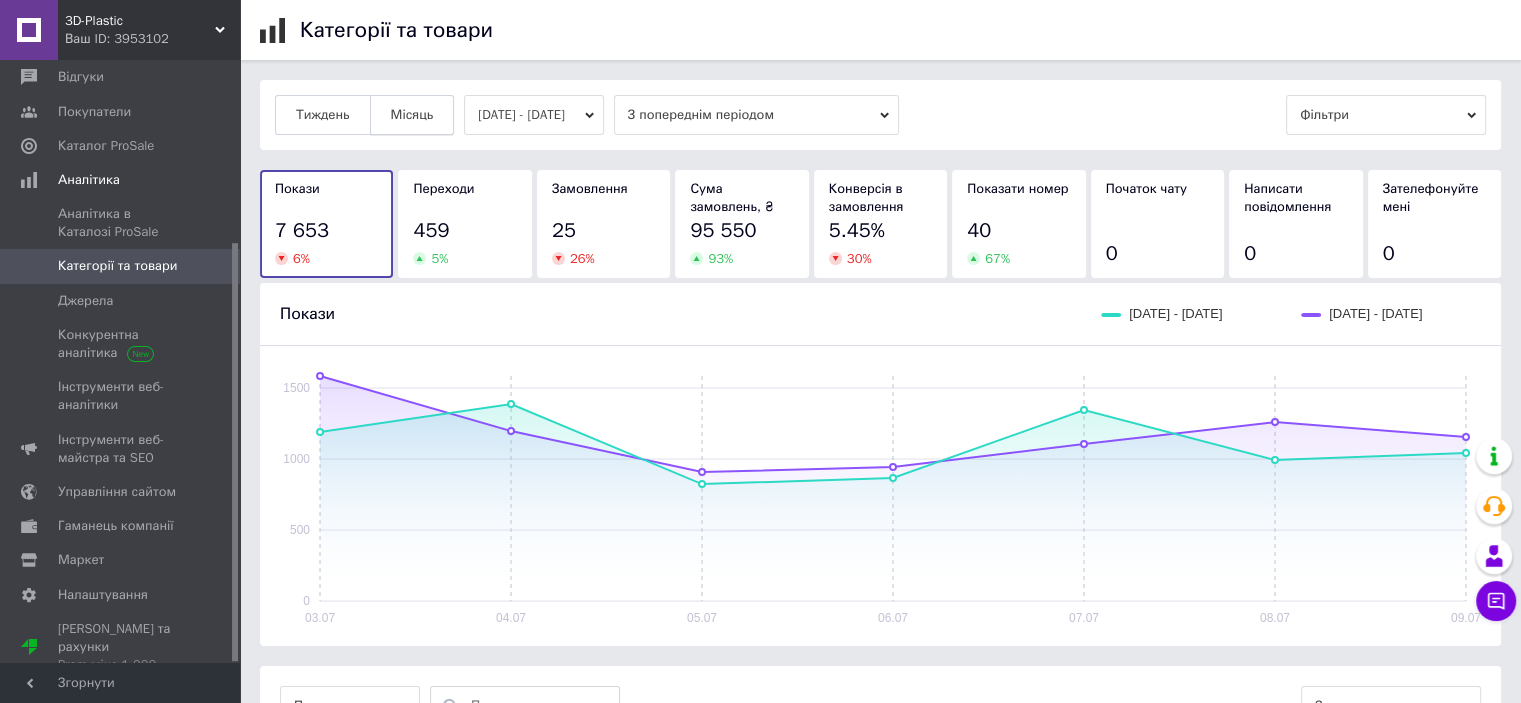 click on "Місяць" at bounding box center [412, 115] 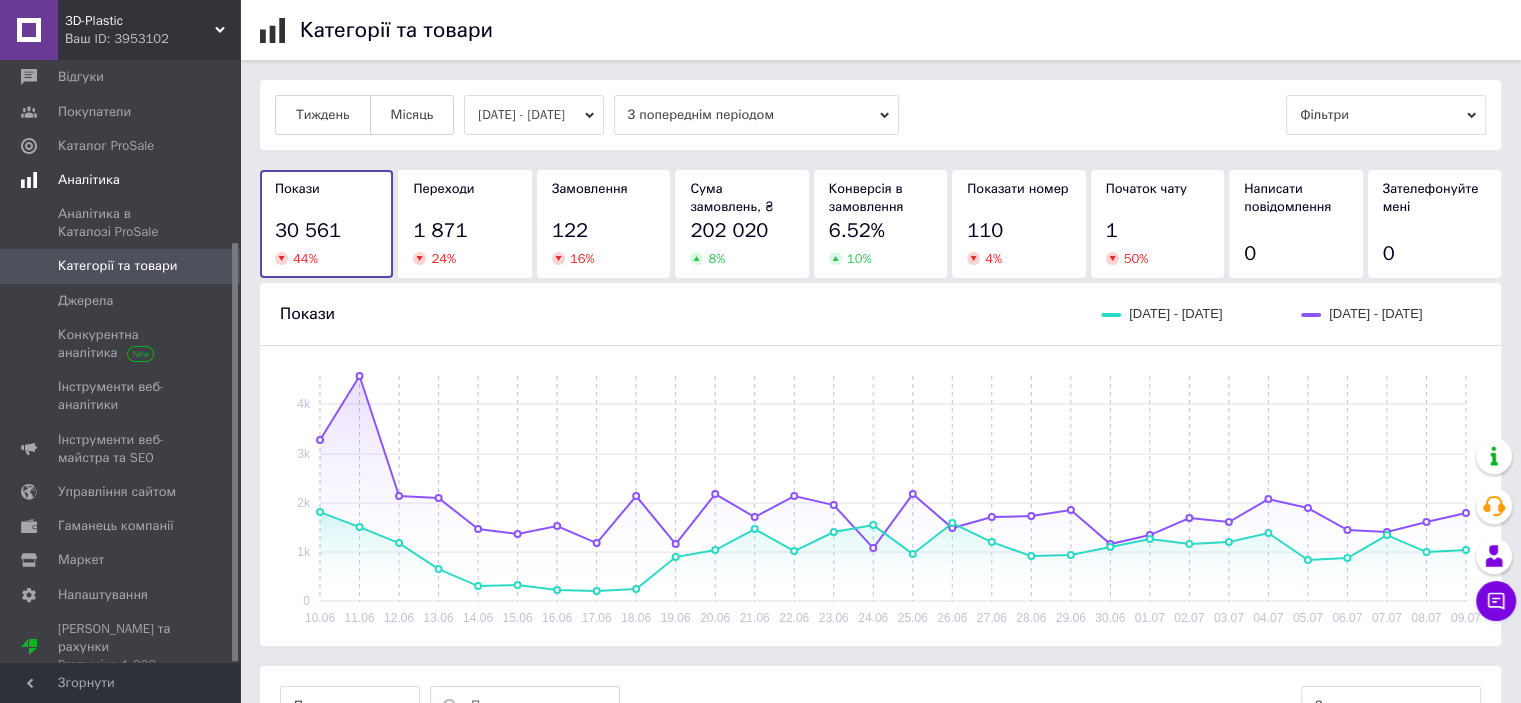 click on "Аналітика" at bounding box center (149, 180) 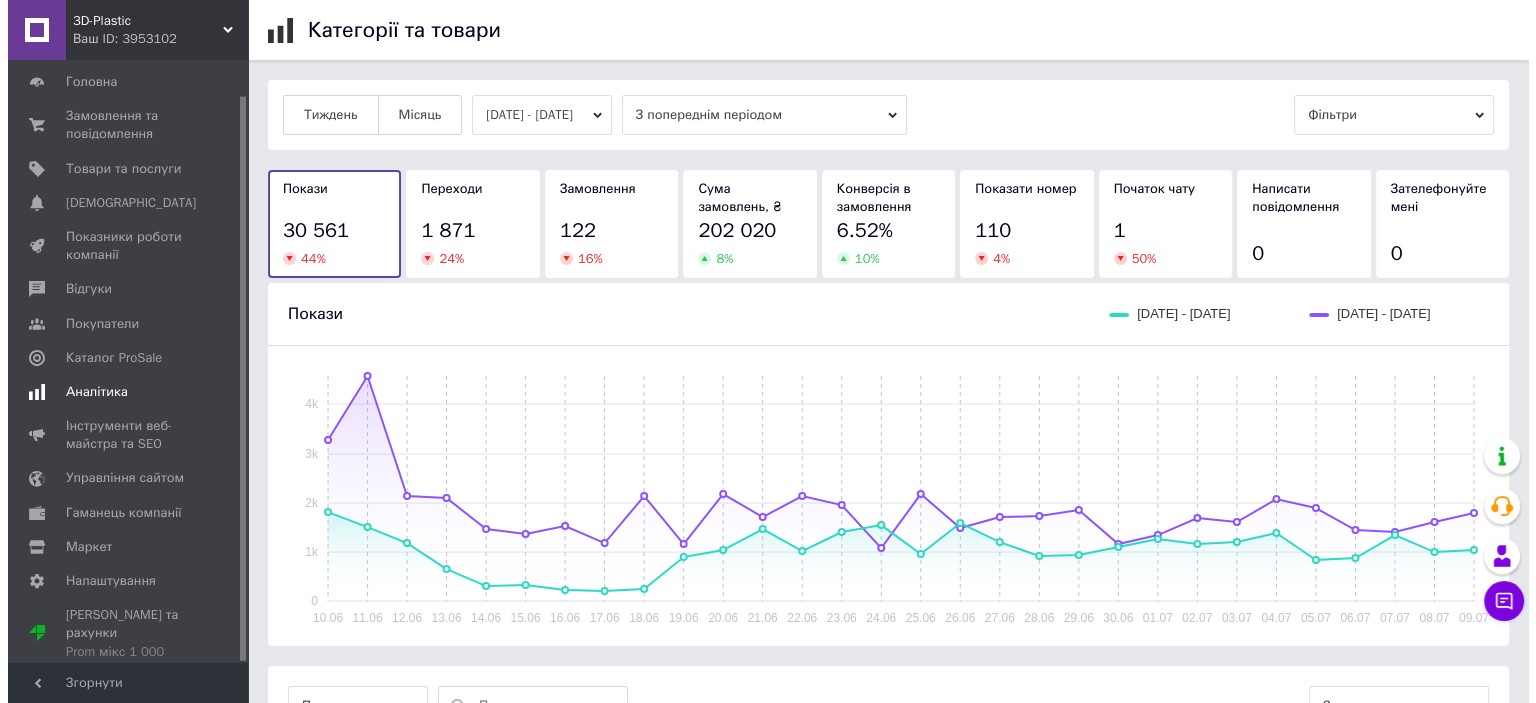 scroll, scrollTop: 37, scrollLeft: 0, axis: vertical 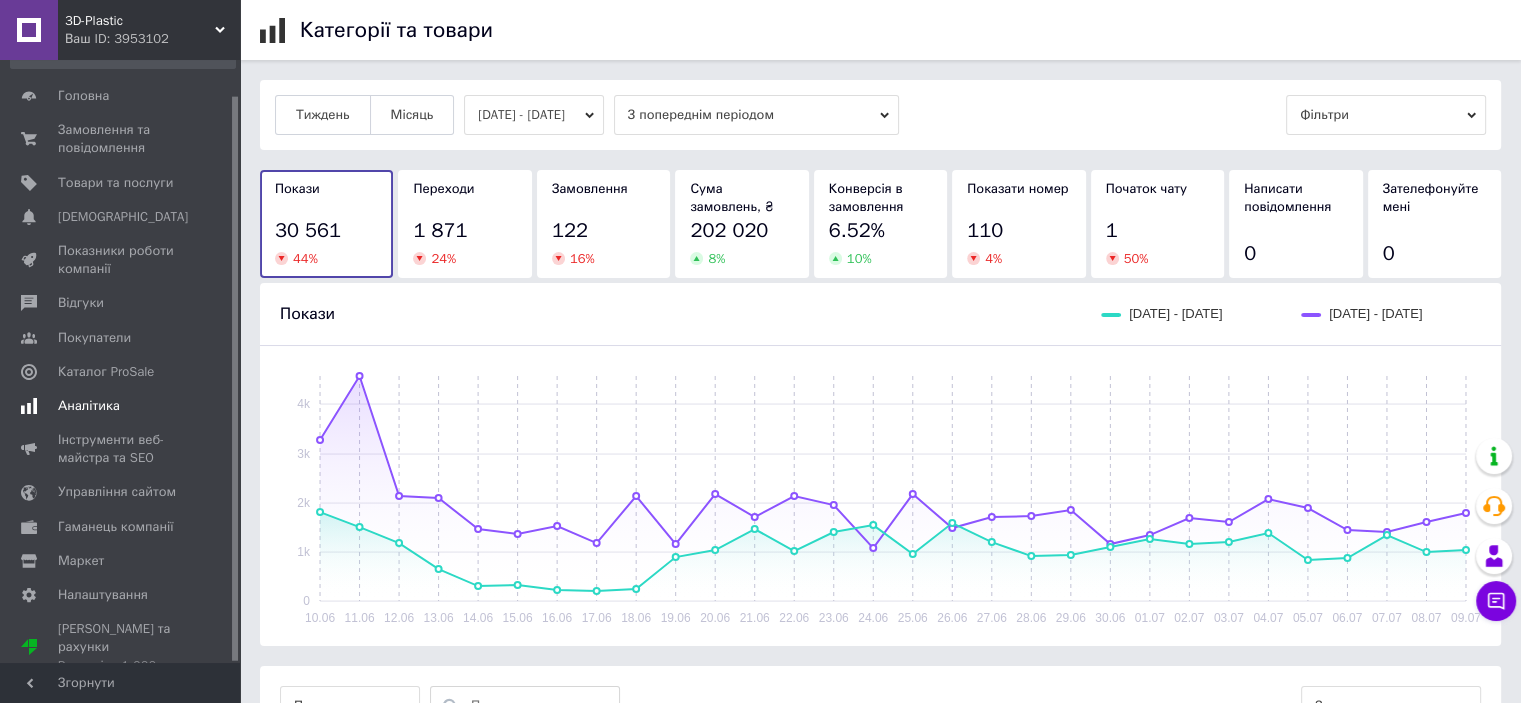 click on "Товари та послуги" at bounding box center (115, 183) 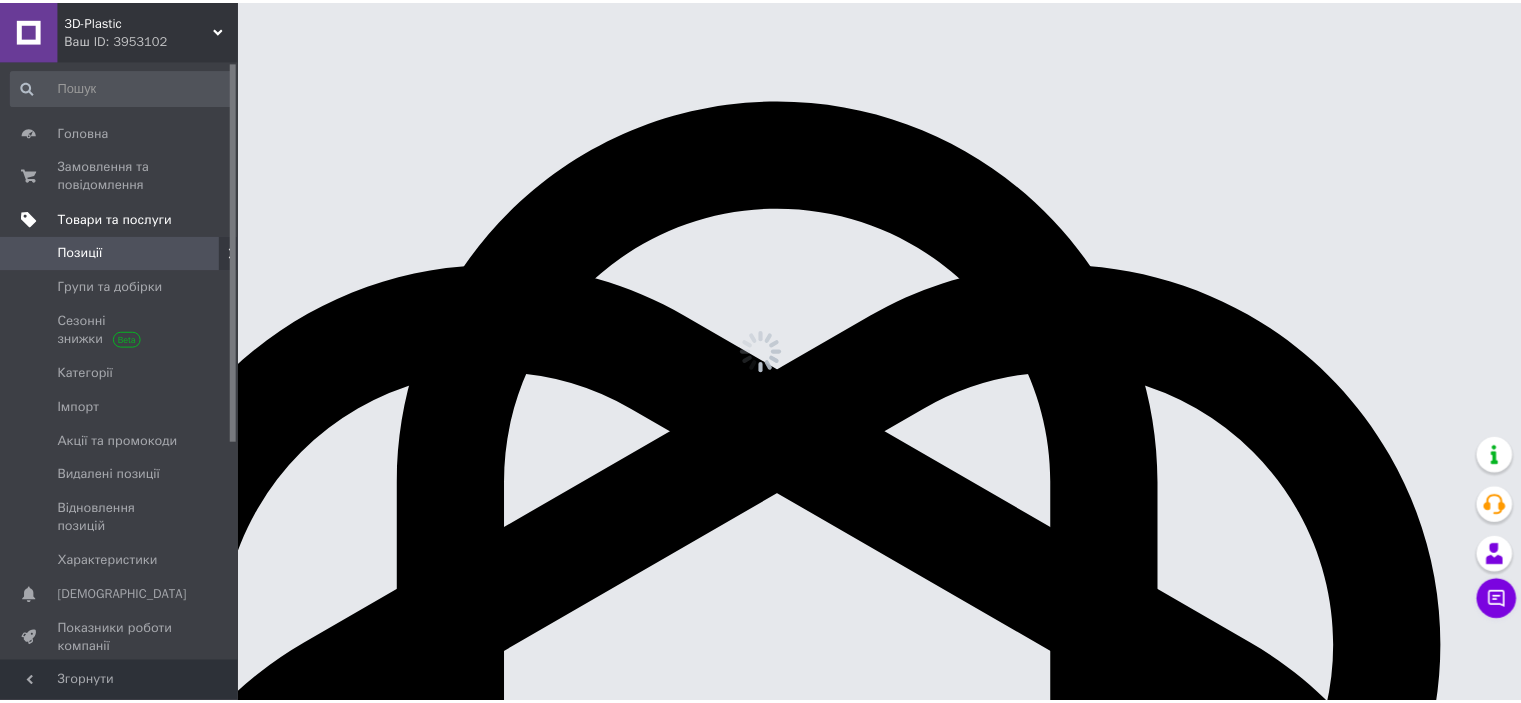 scroll, scrollTop: 0, scrollLeft: 0, axis: both 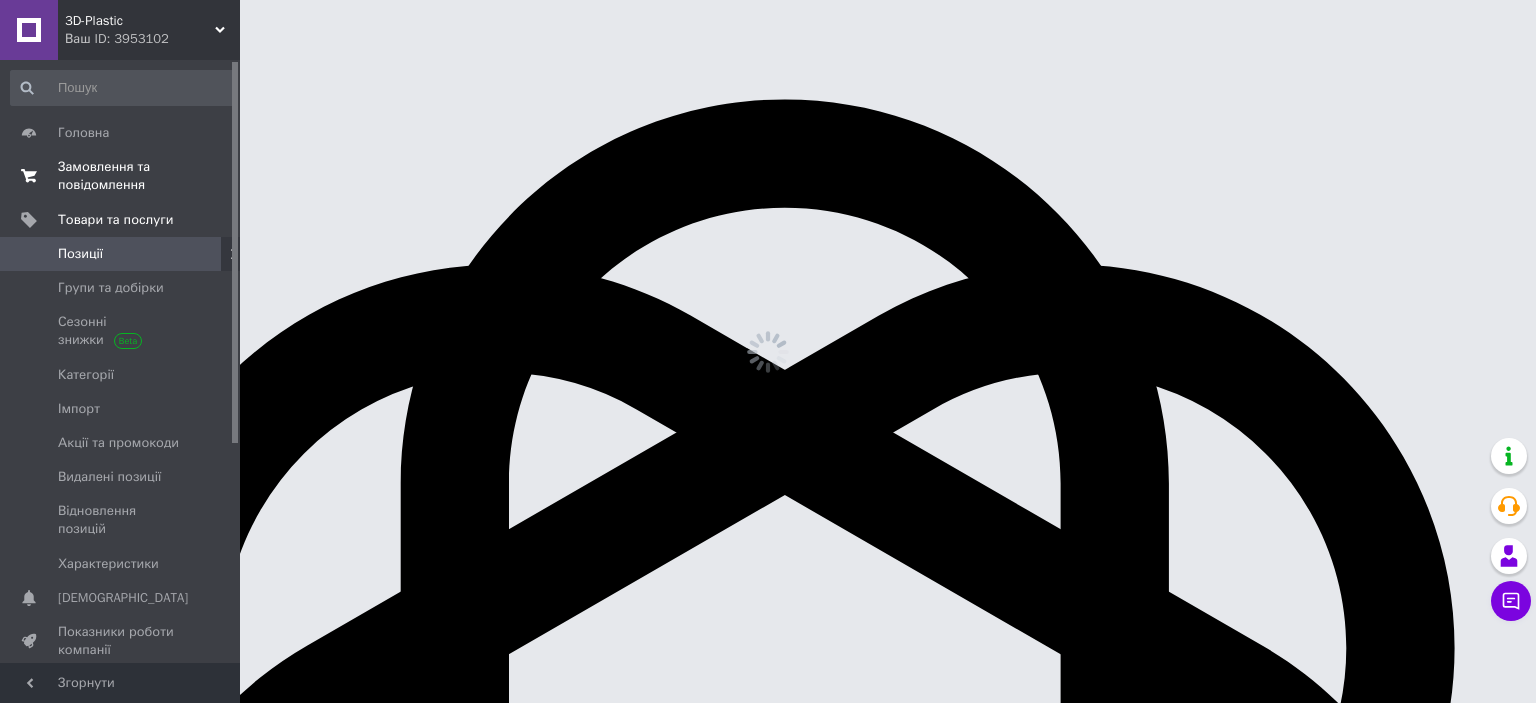 click on "Замовлення та повідомлення" at bounding box center [121, 176] 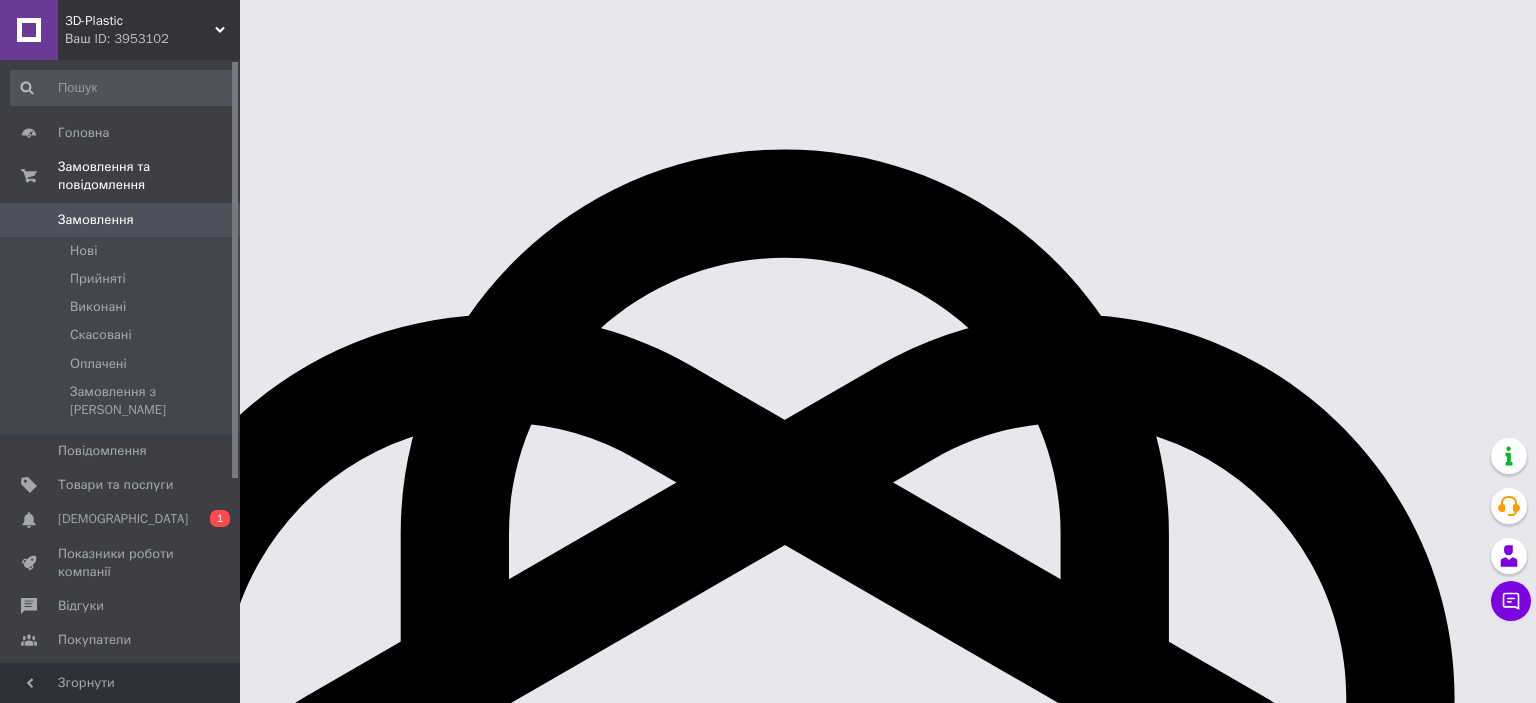 scroll, scrollTop: 0, scrollLeft: 0, axis: both 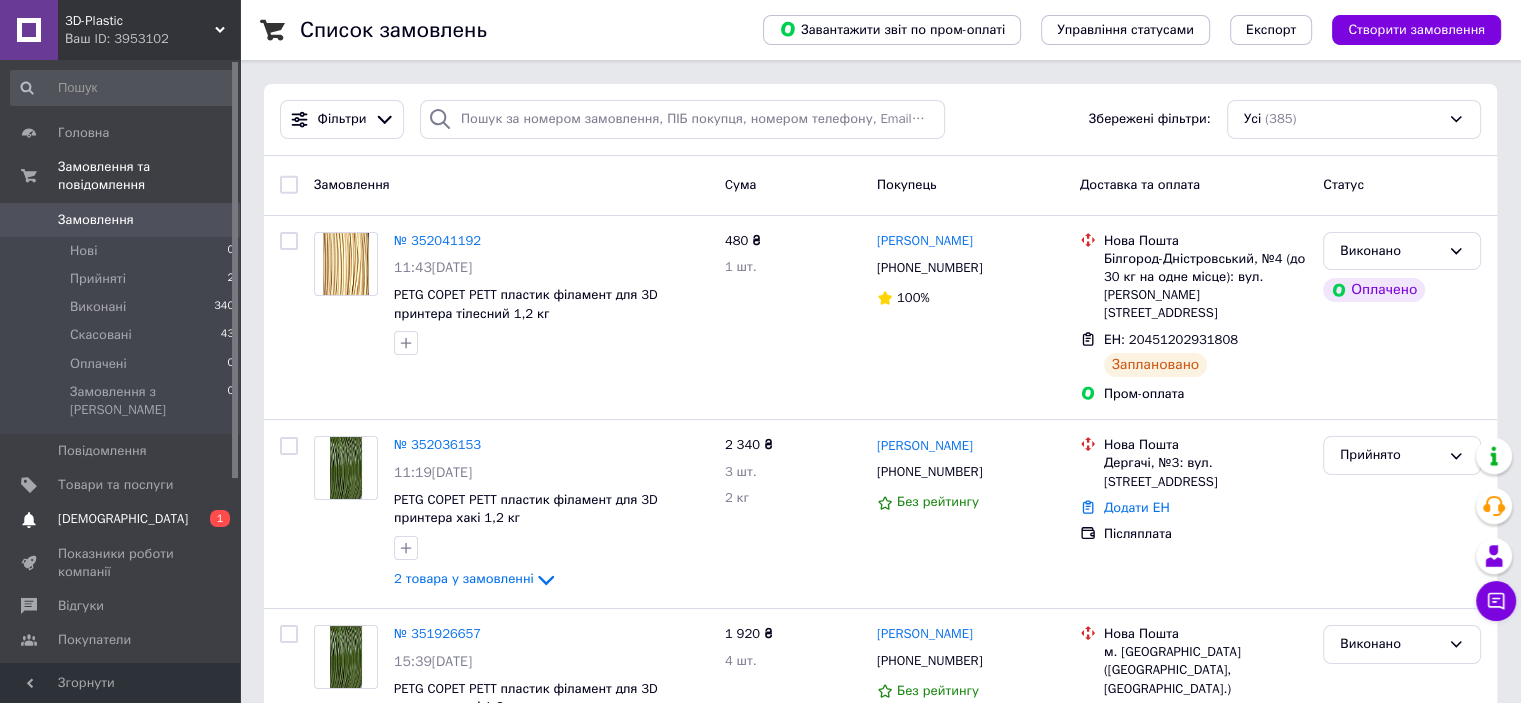 click on "[DEMOGRAPHIC_DATA]" at bounding box center (121, 519) 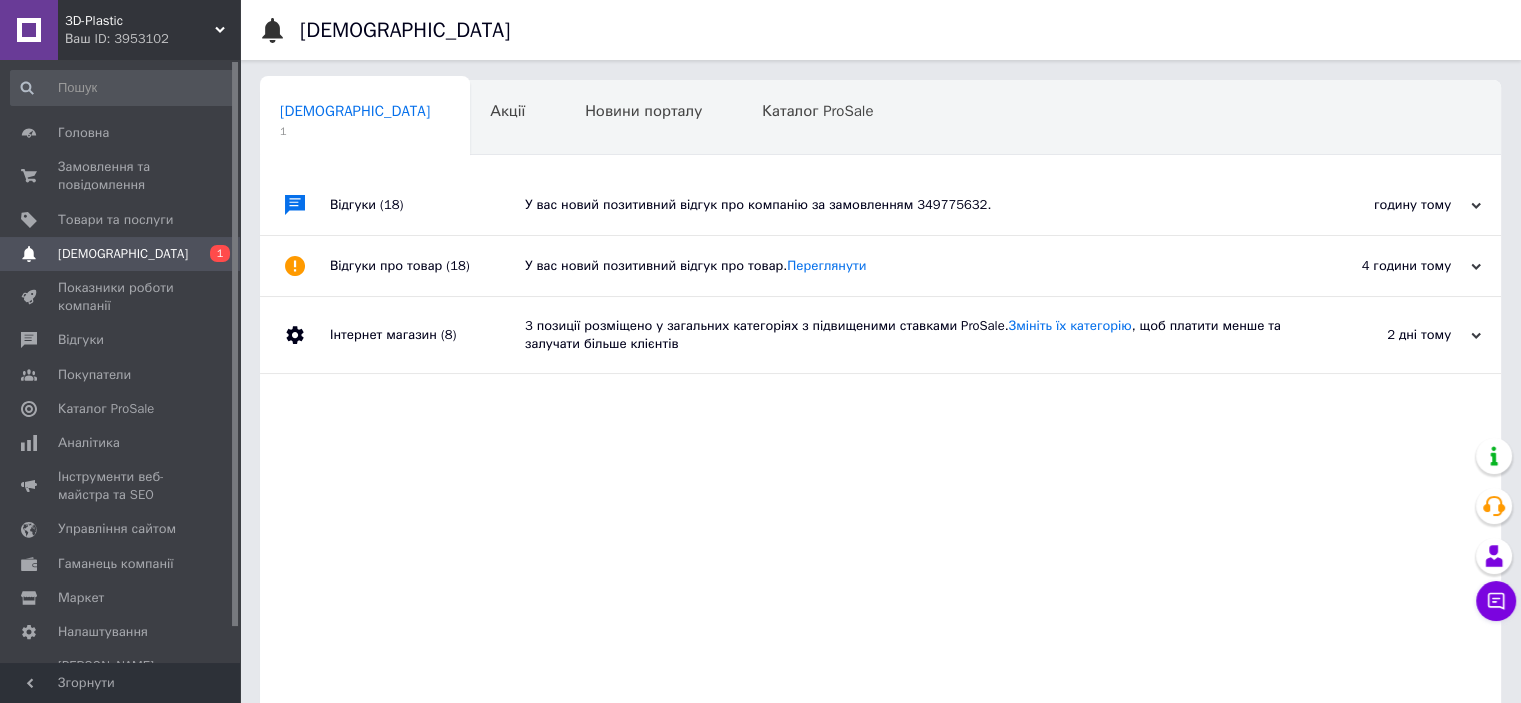 click on "У вас новий позитивний відгук про компанію за замовленням 349775632." at bounding box center [903, 205] 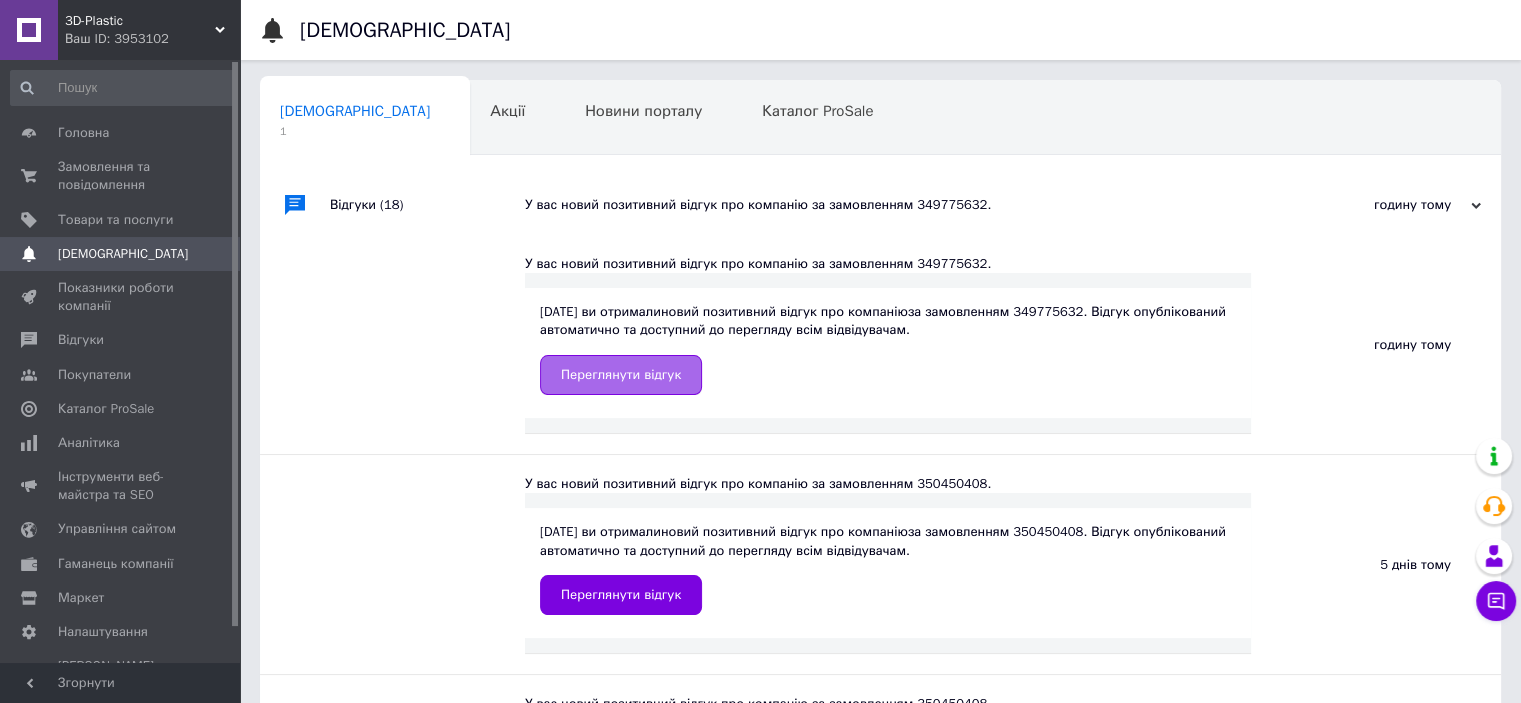 click on "Переглянути відгук" at bounding box center [621, 375] 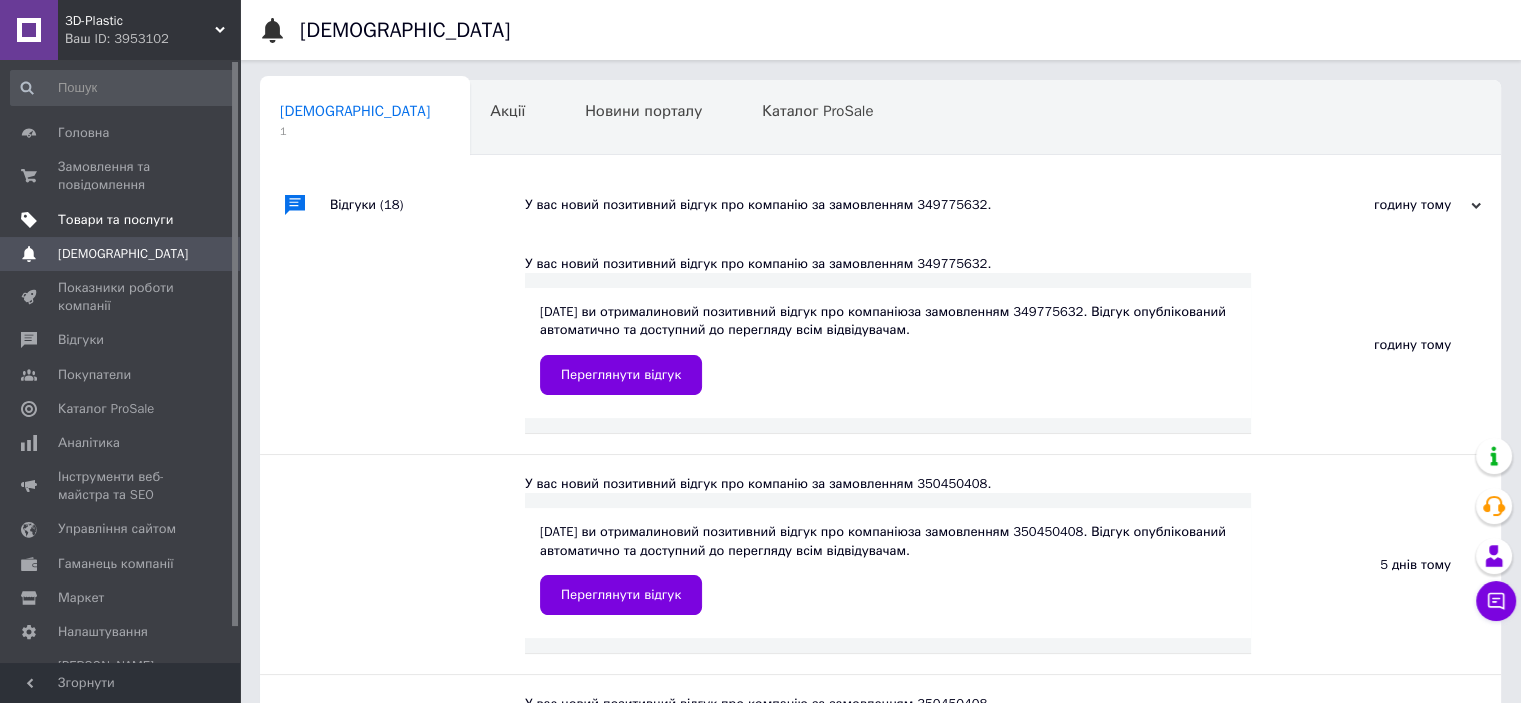 click on "Товари та послуги" at bounding box center [115, 220] 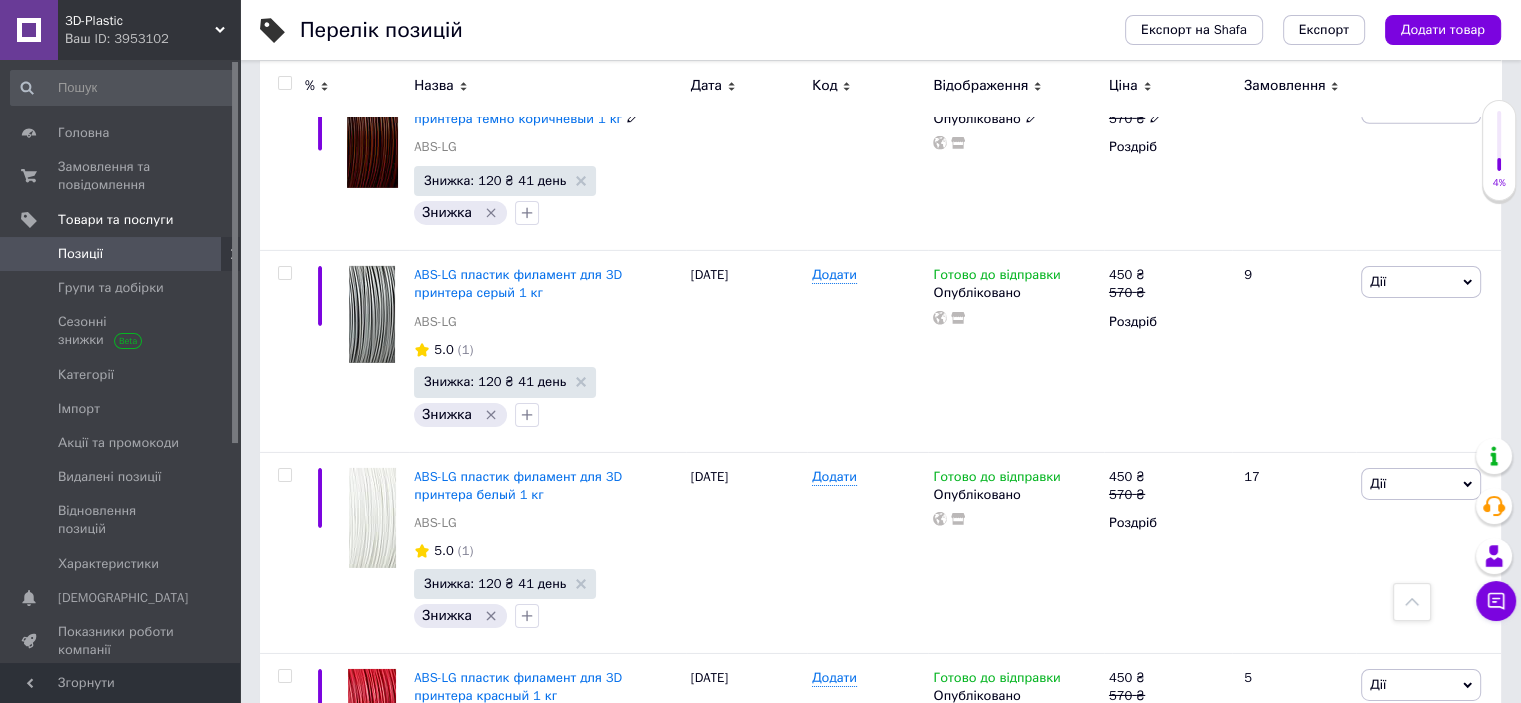 scroll, scrollTop: 6500, scrollLeft: 0, axis: vertical 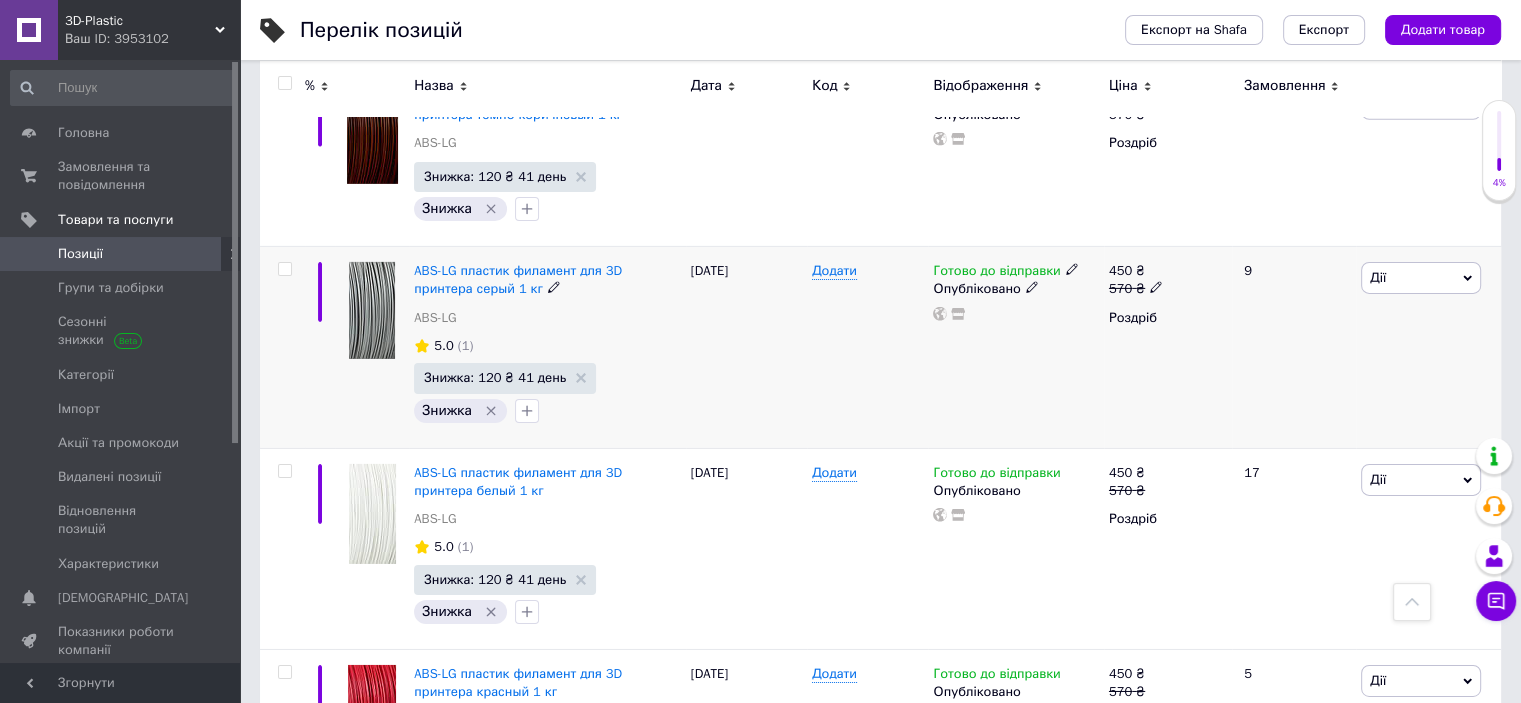 click on "ABS-LG пластик филамент для 3D принтера серый 1 кг ABS-LG" at bounding box center [547, 299] 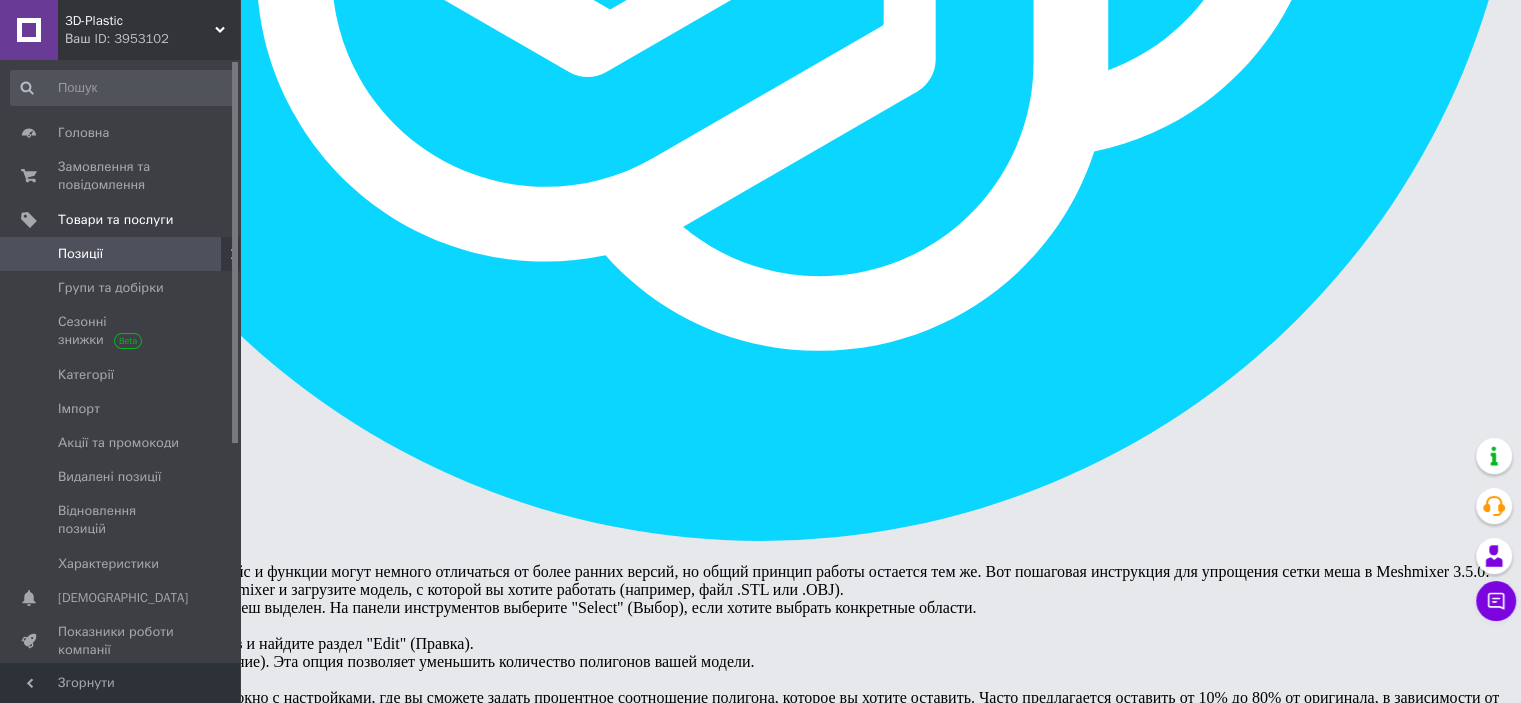 scroll, scrollTop: 0, scrollLeft: 0, axis: both 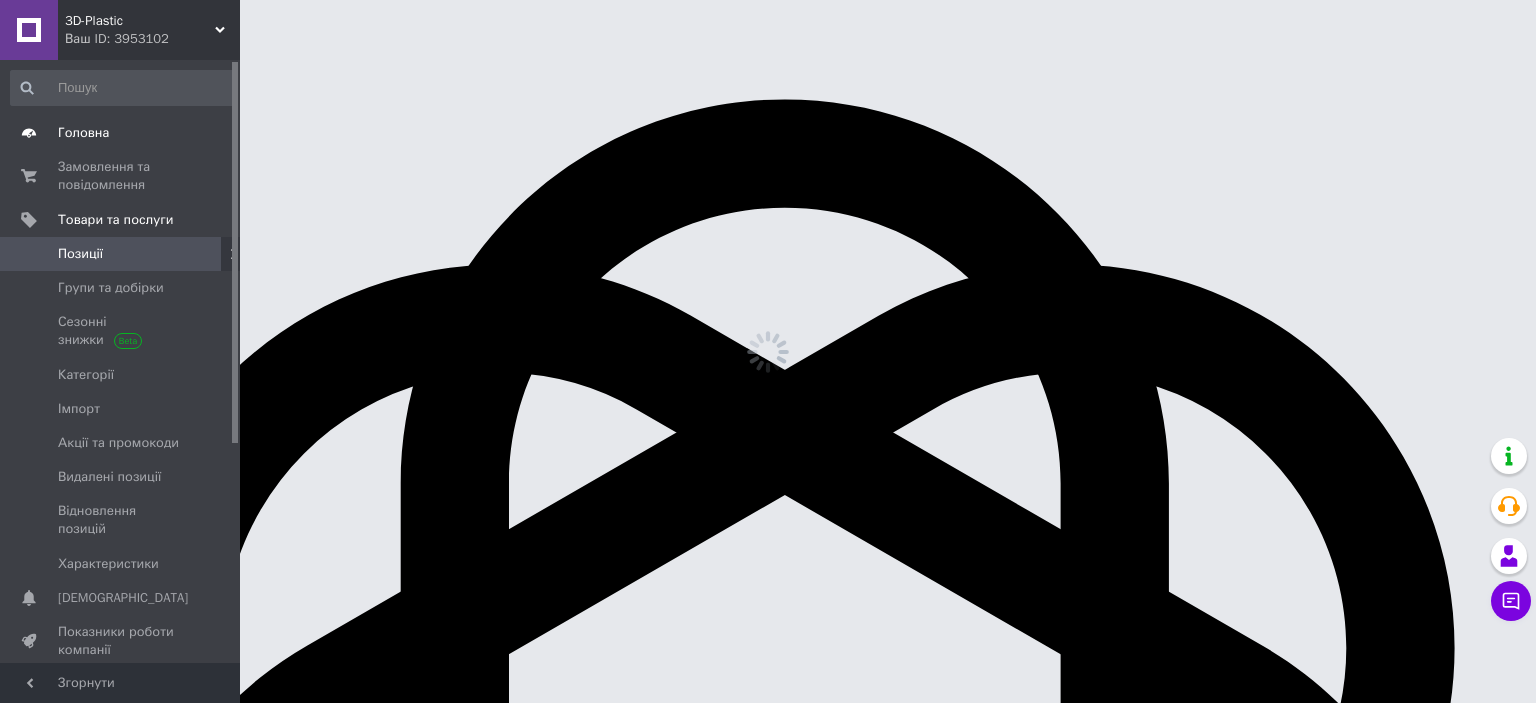 click on "Головна" at bounding box center [83, 133] 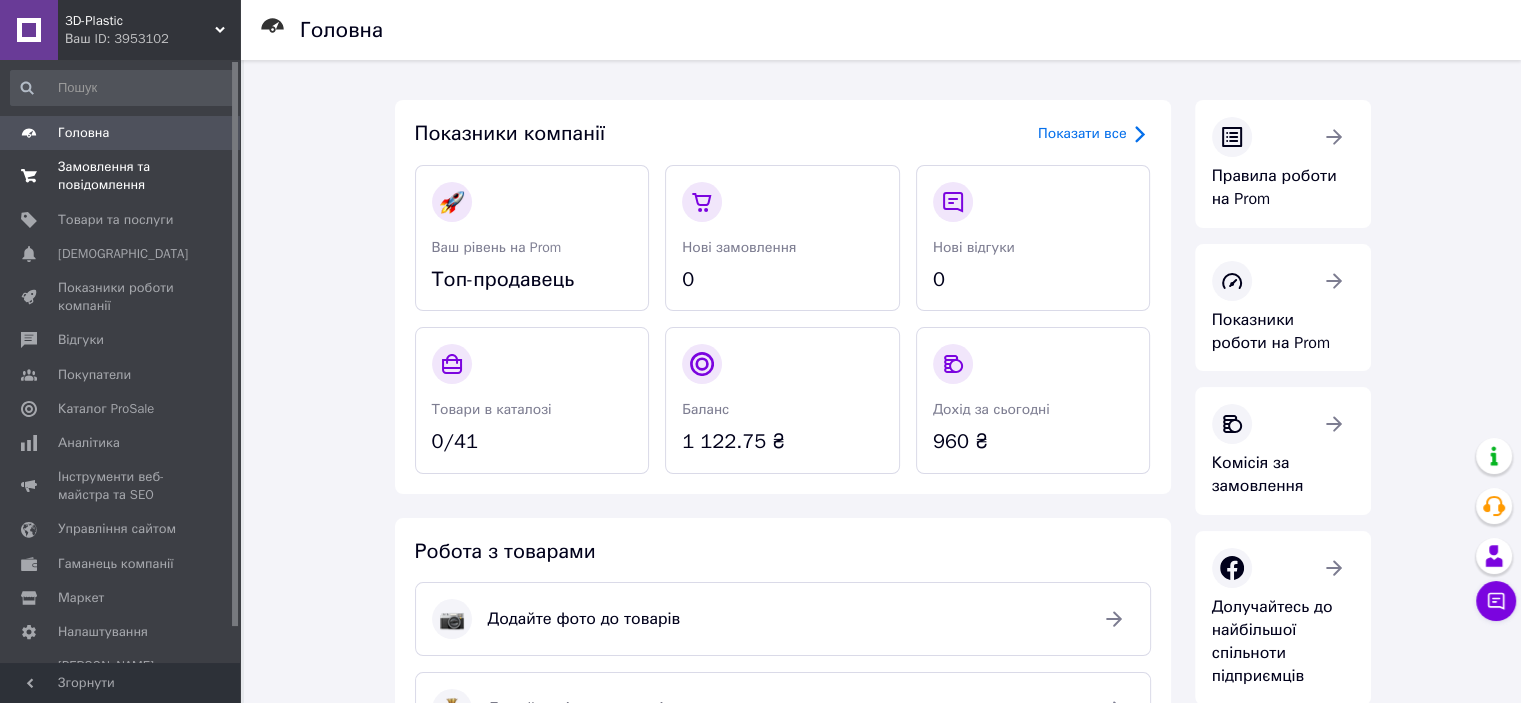 click on "Замовлення та повідомлення" at bounding box center [121, 176] 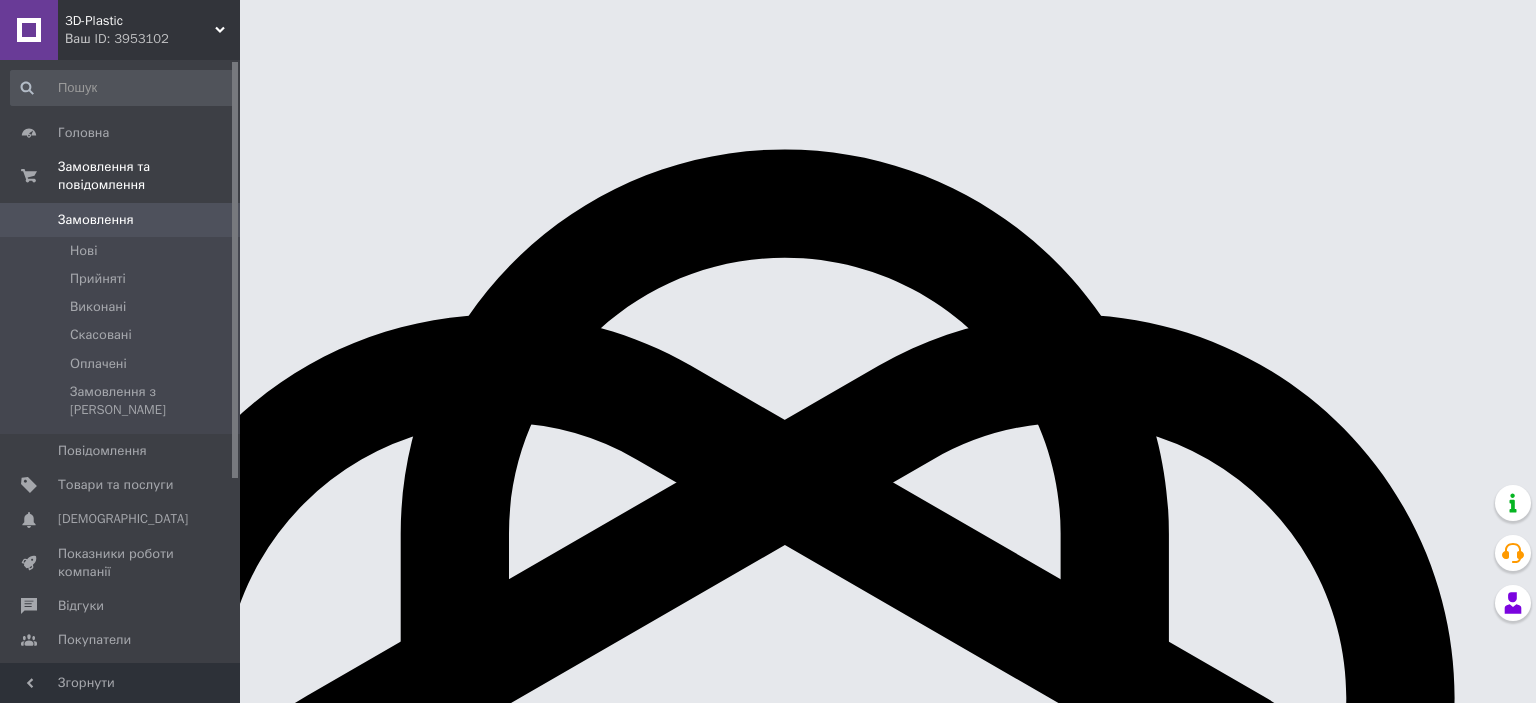 scroll, scrollTop: 0, scrollLeft: 0, axis: both 